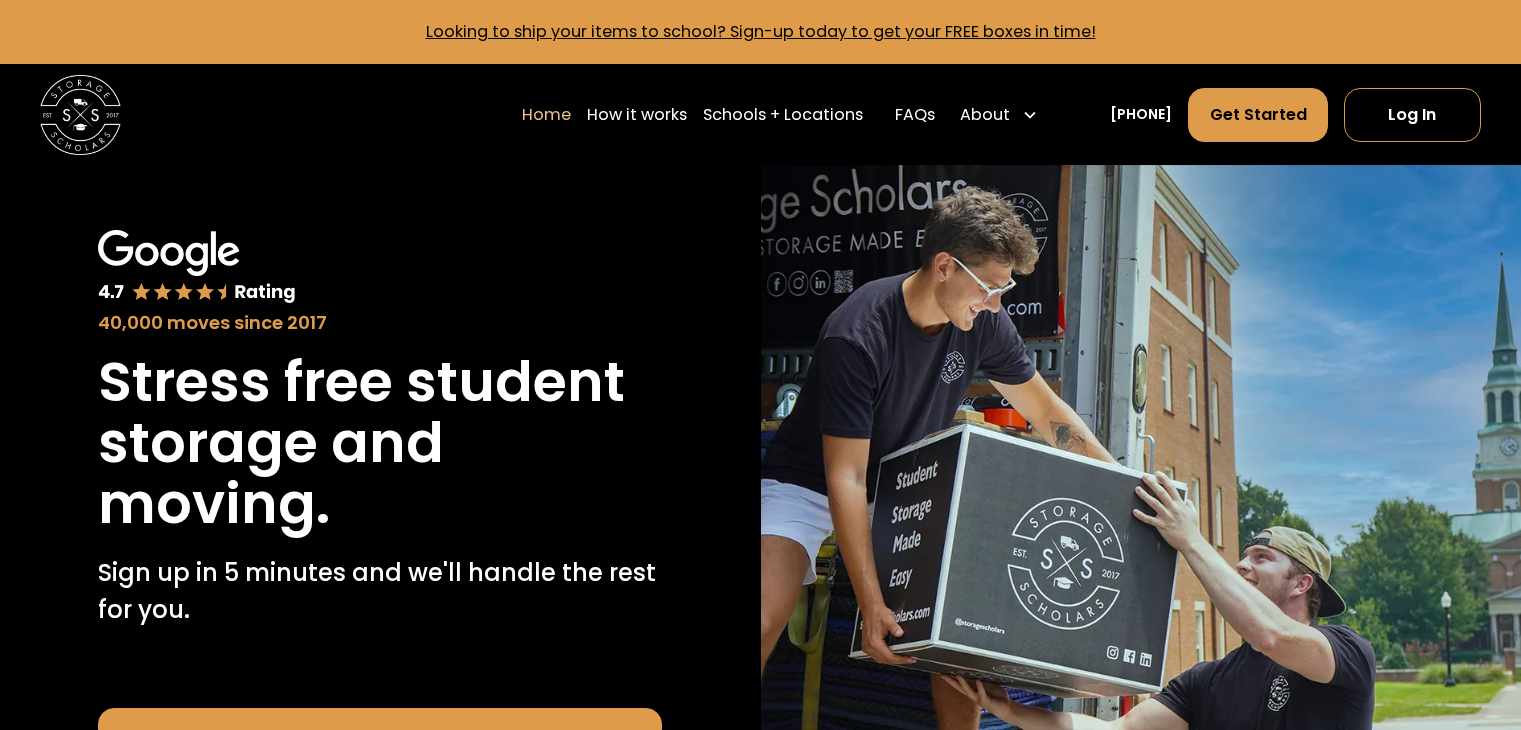 scroll, scrollTop: 0, scrollLeft: 0, axis: both 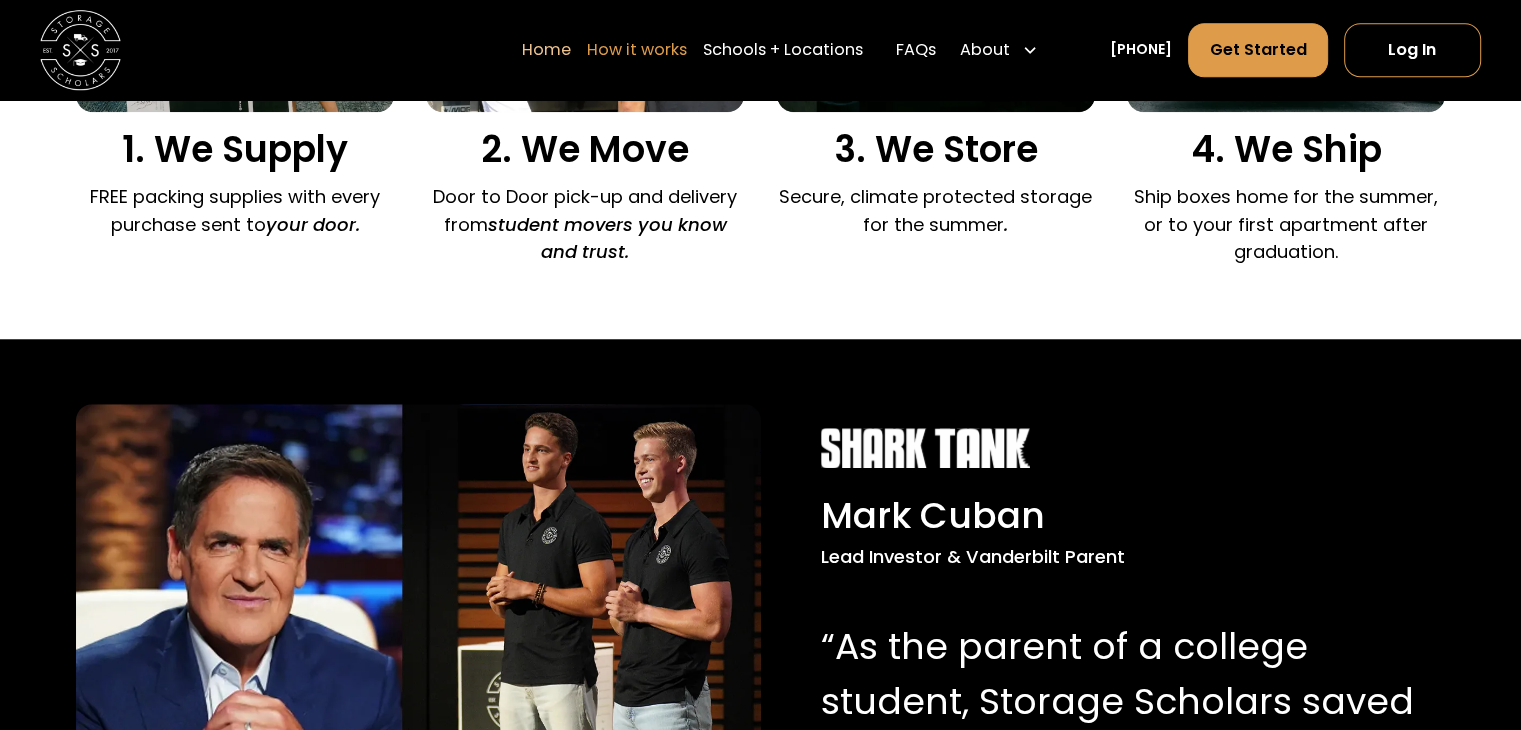 click on "How it works" at bounding box center (637, 50) 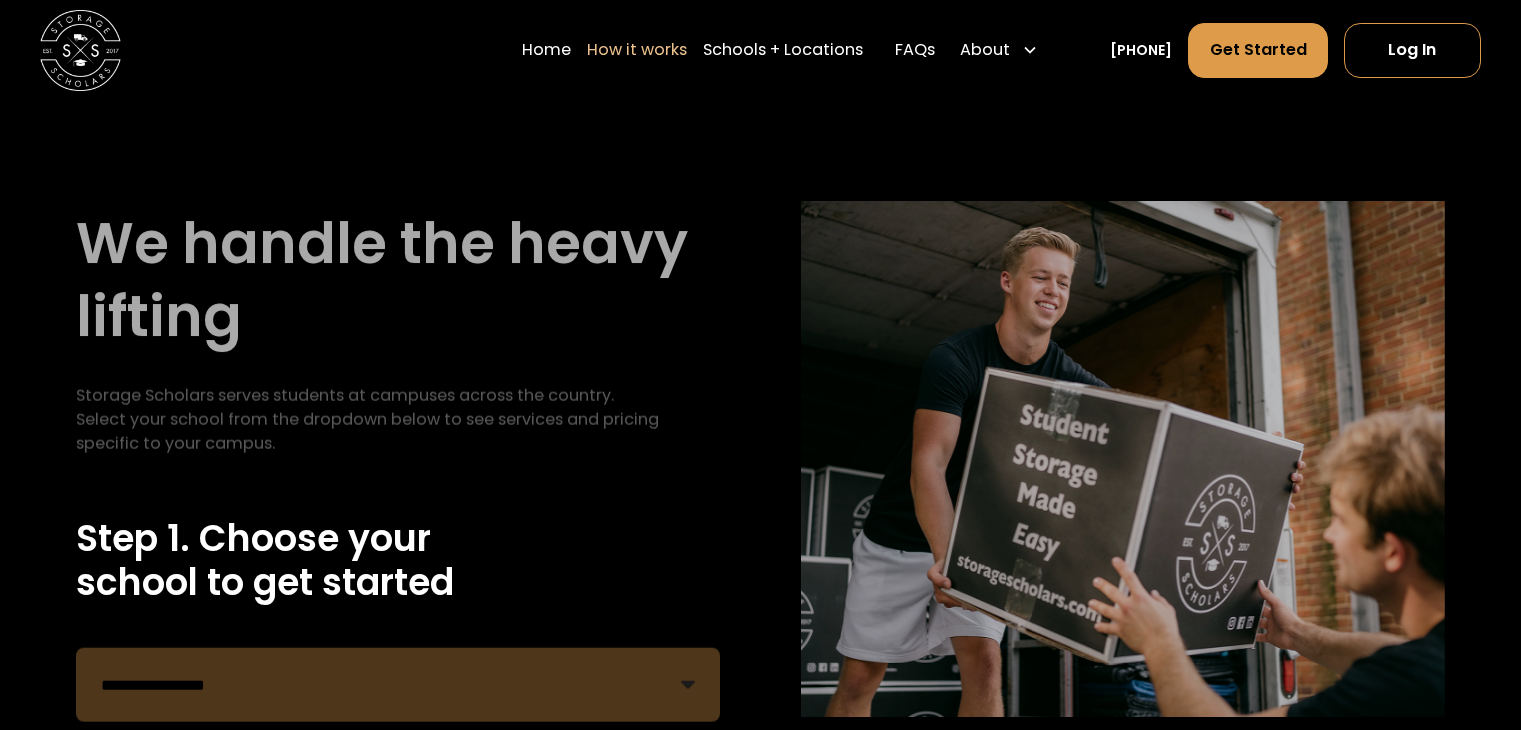 scroll, scrollTop: 0, scrollLeft: 0, axis: both 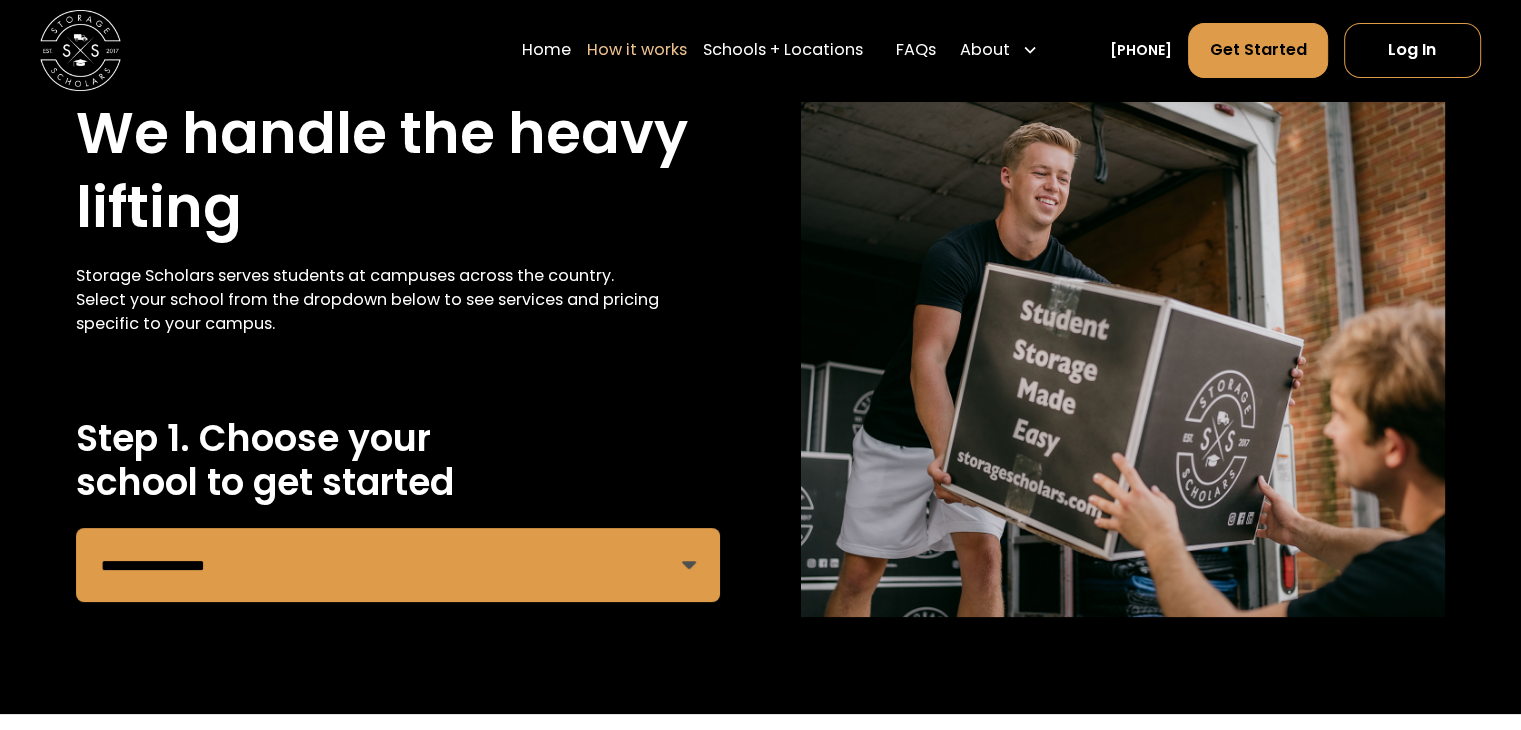 click on "**********" at bounding box center [398, 565] 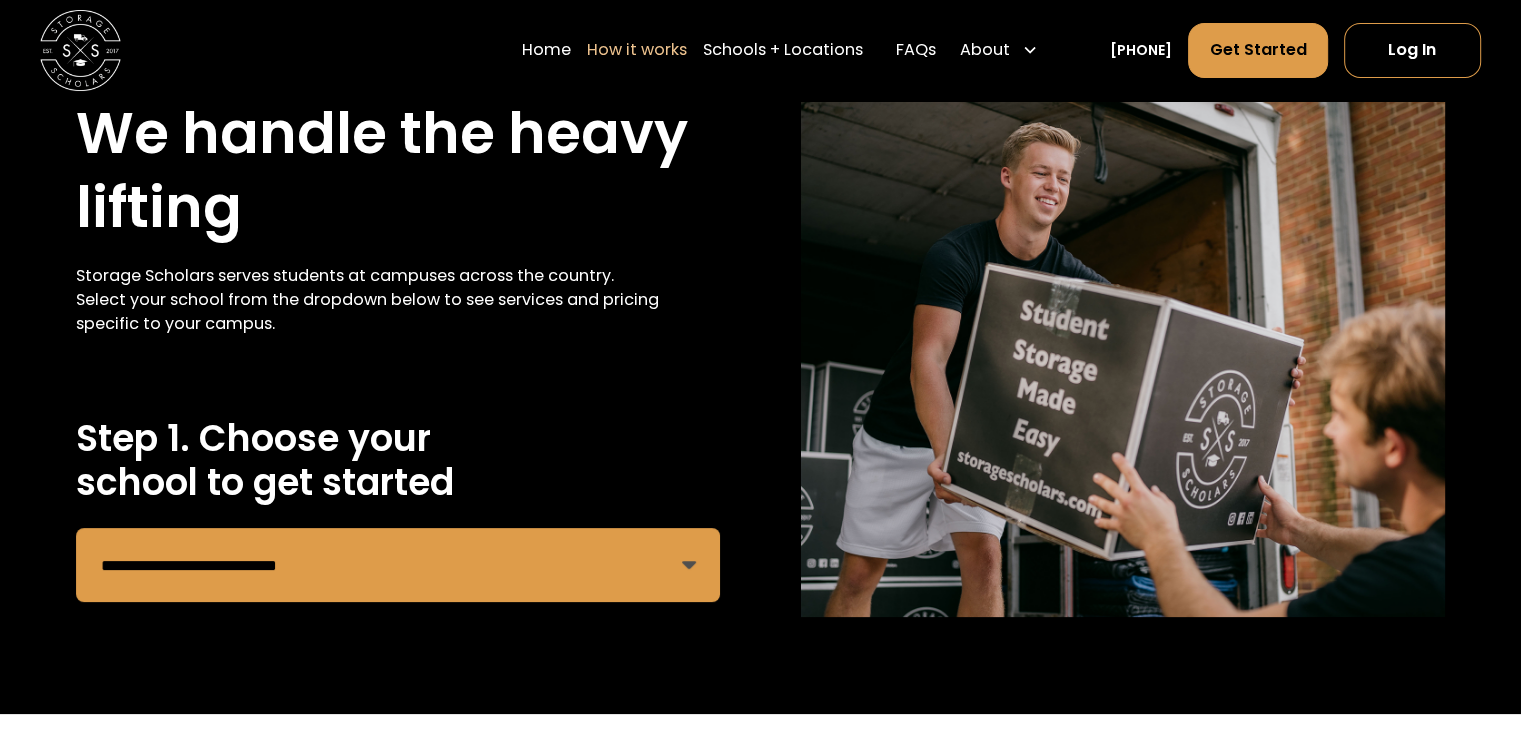 click on "**********" at bounding box center [398, 565] 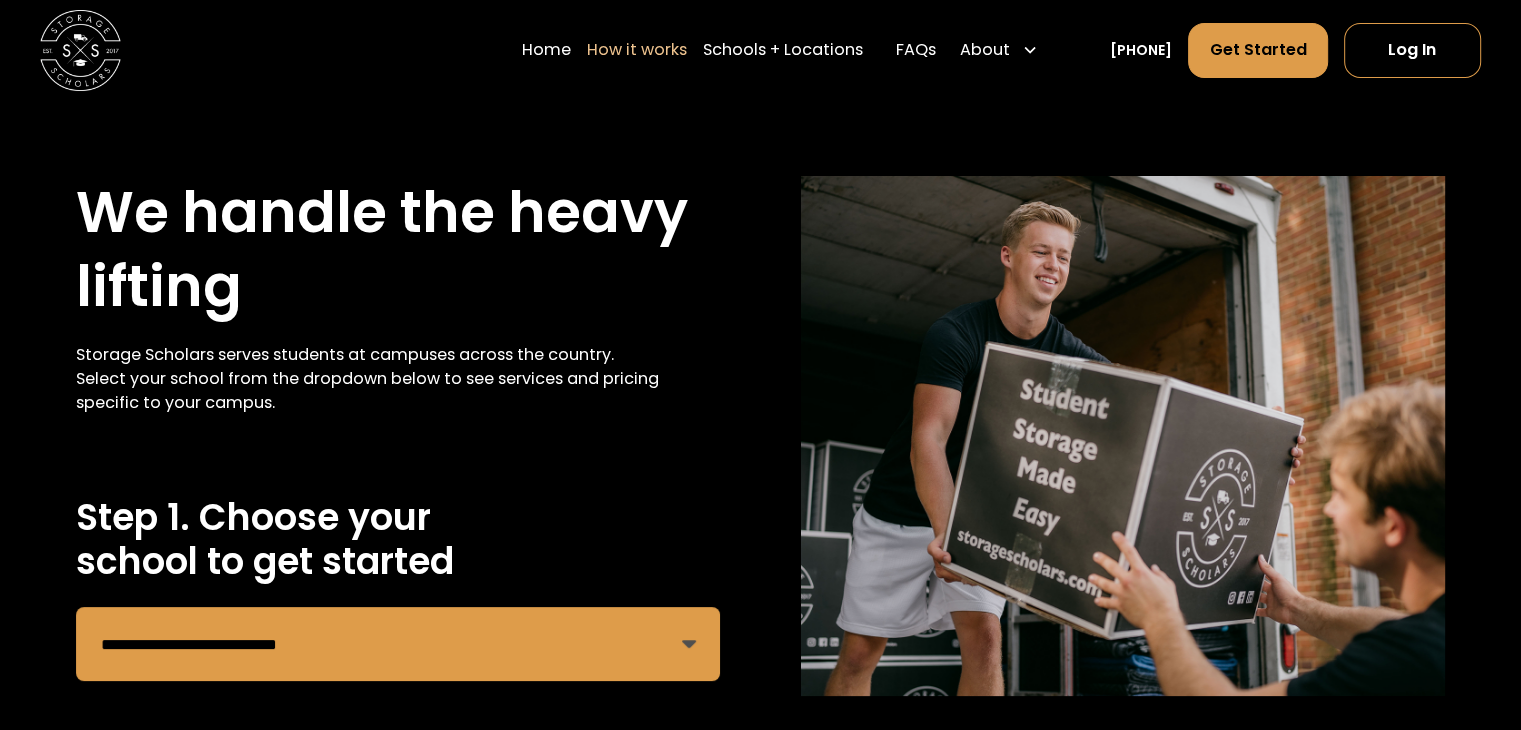 scroll, scrollTop: 0, scrollLeft: 0, axis: both 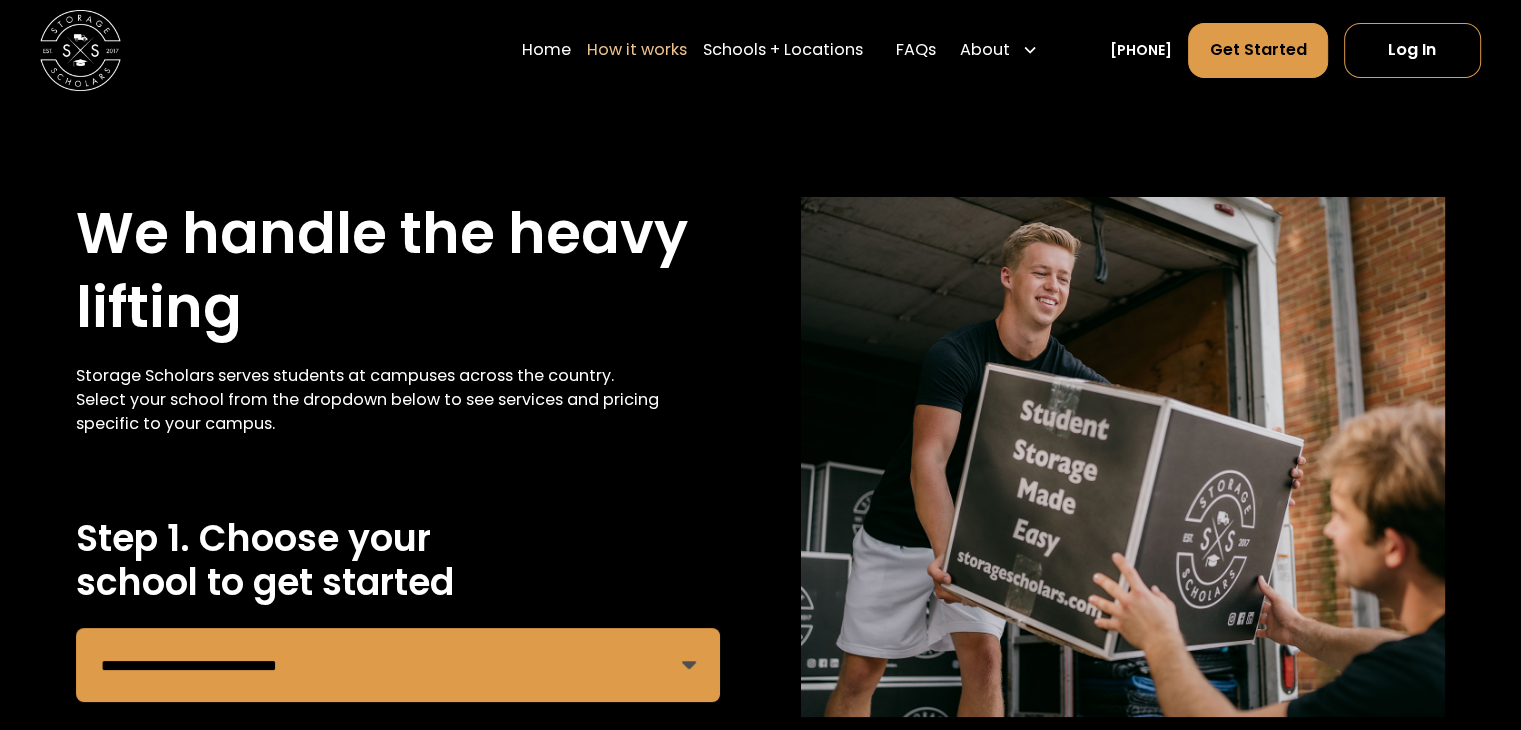 click on "How it works" at bounding box center (637, 50) 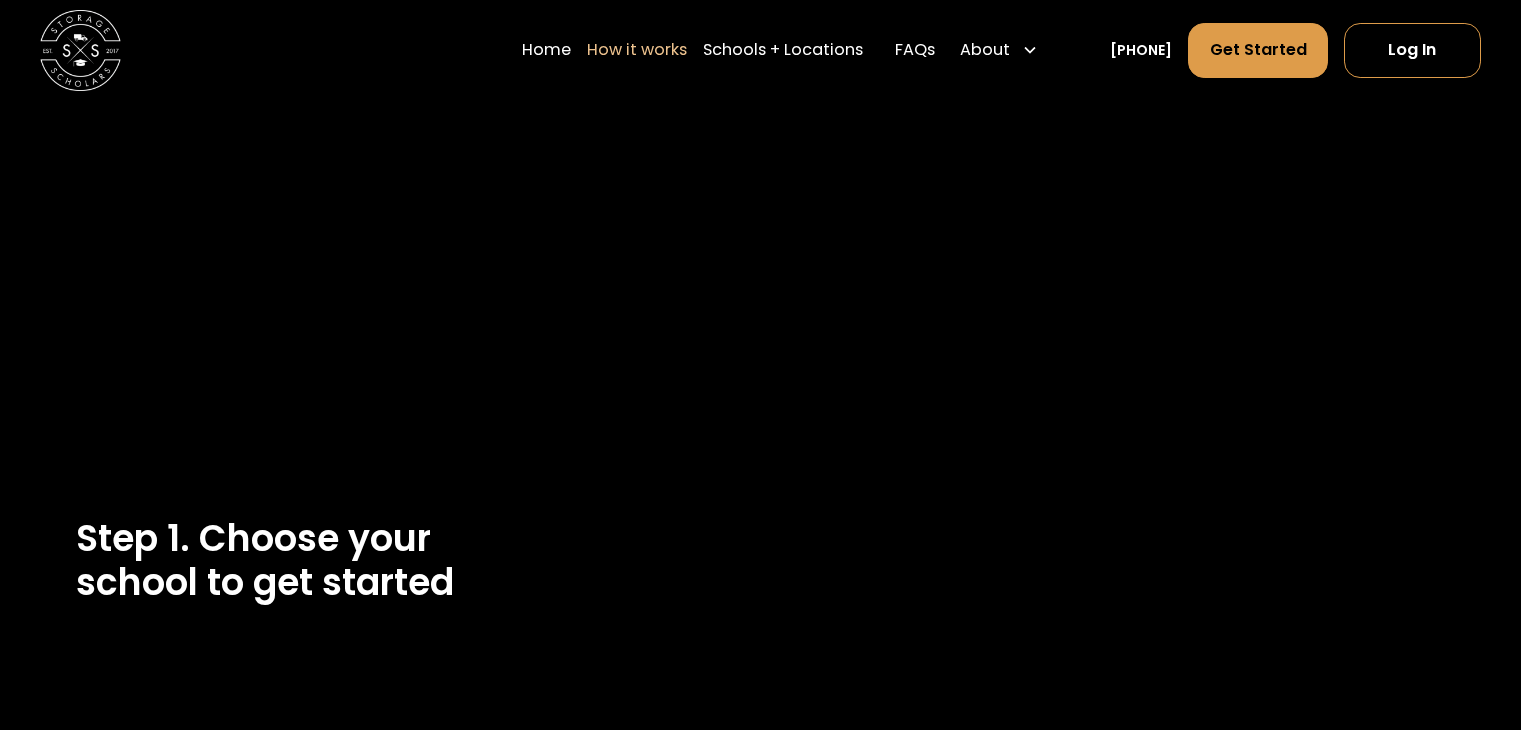 scroll, scrollTop: 0, scrollLeft: 0, axis: both 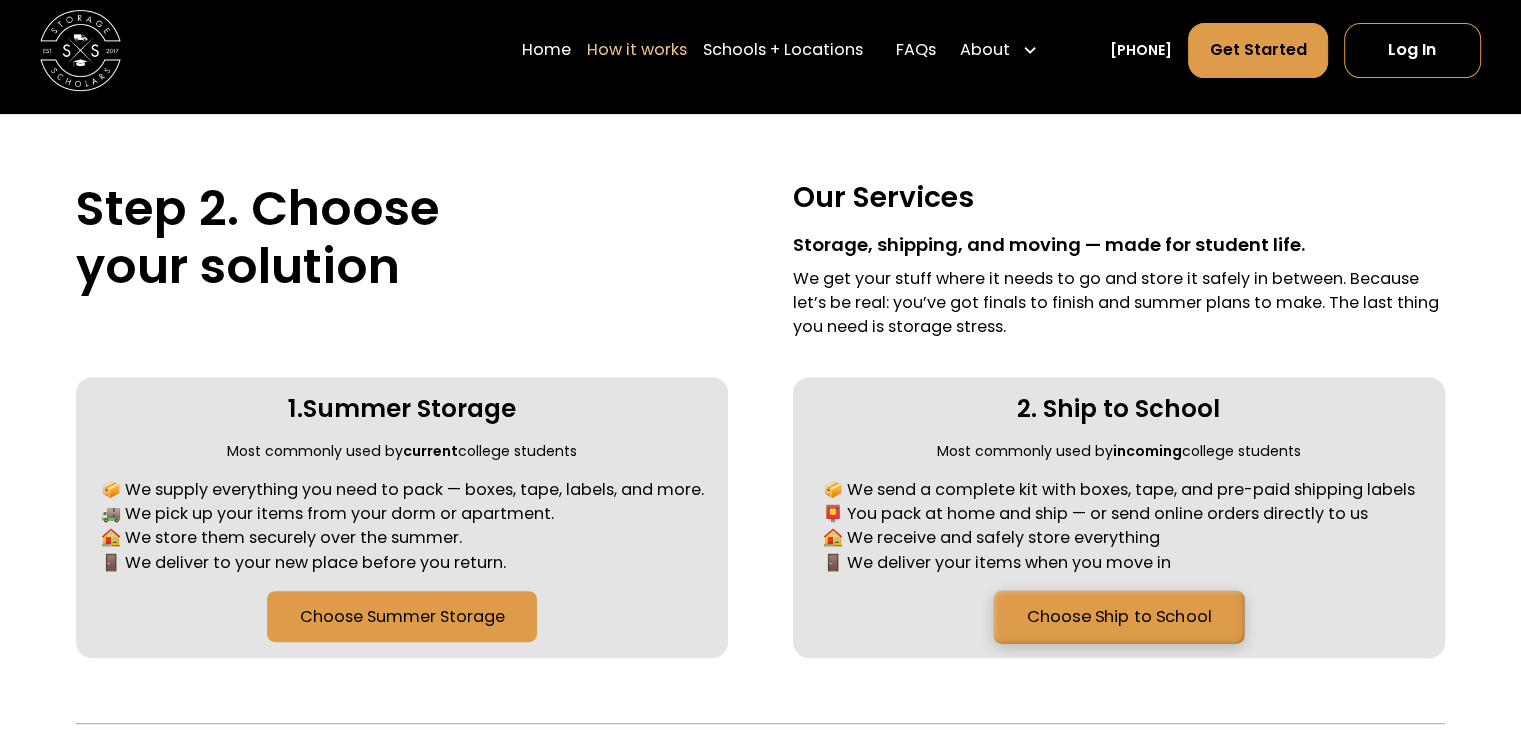 click on "Choose Ship to School" at bounding box center (1118, 616) 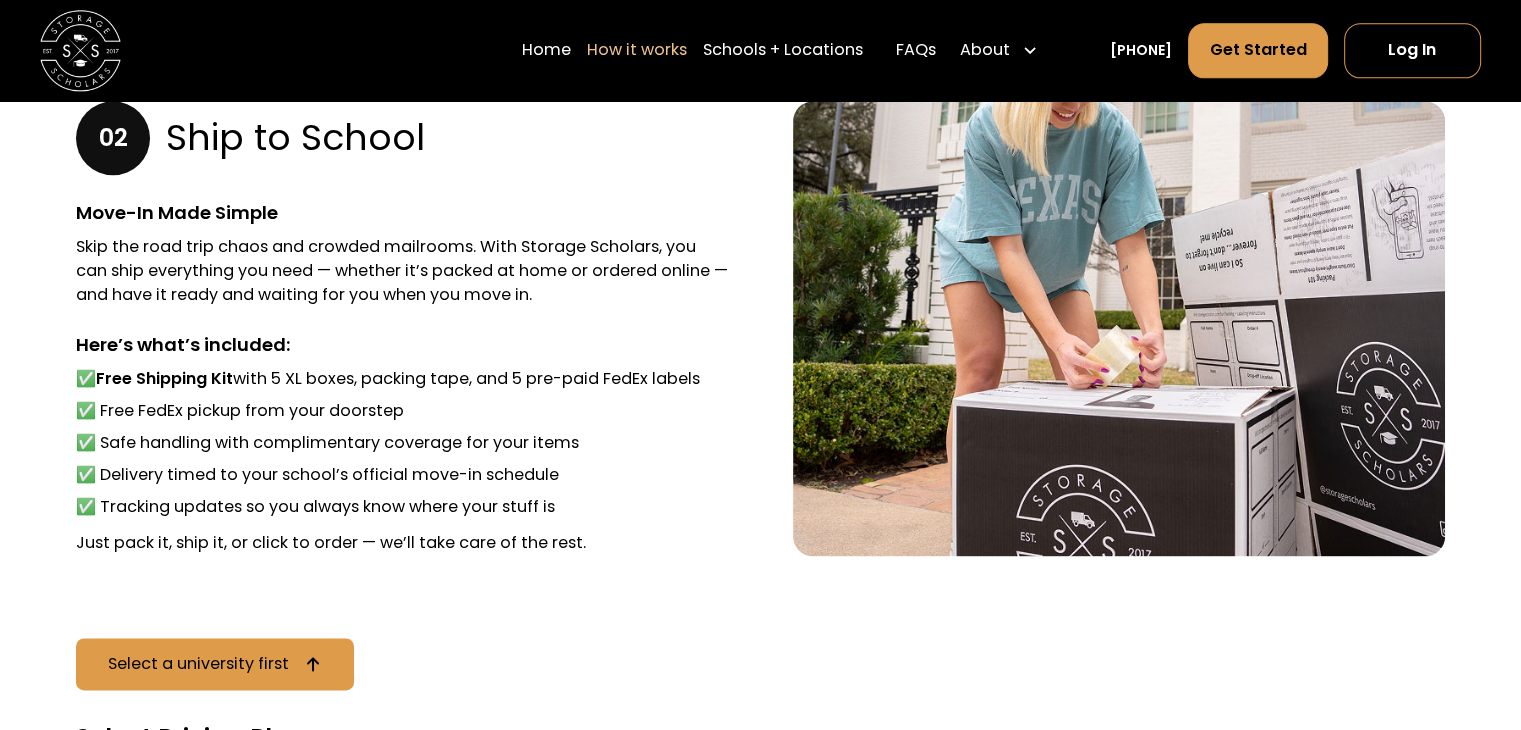 scroll, scrollTop: 2612, scrollLeft: 0, axis: vertical 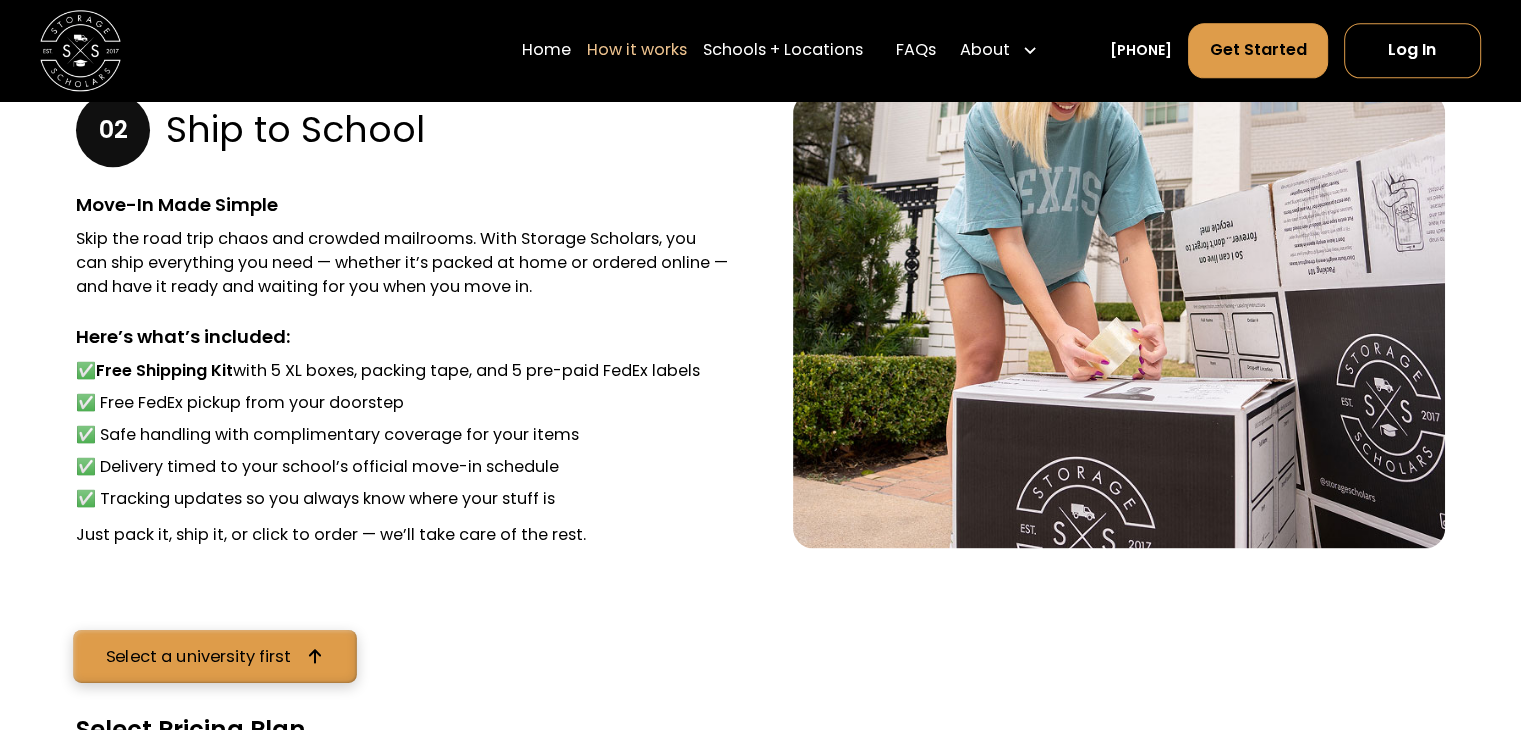 click on "Select a university first" at bounding box center [214, 656] 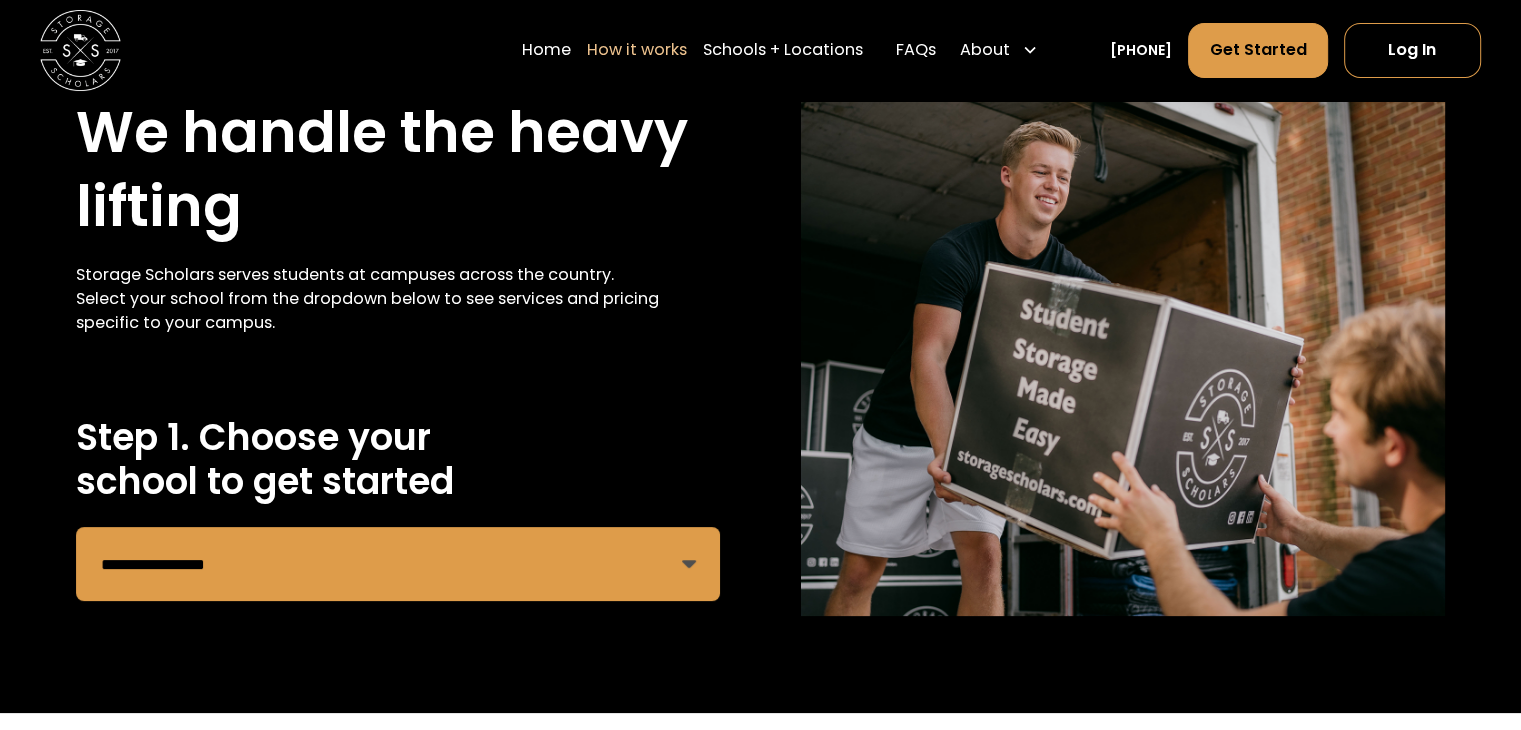 scroll, scrollTop: 100, scrollLeft: 0, axis: vertical 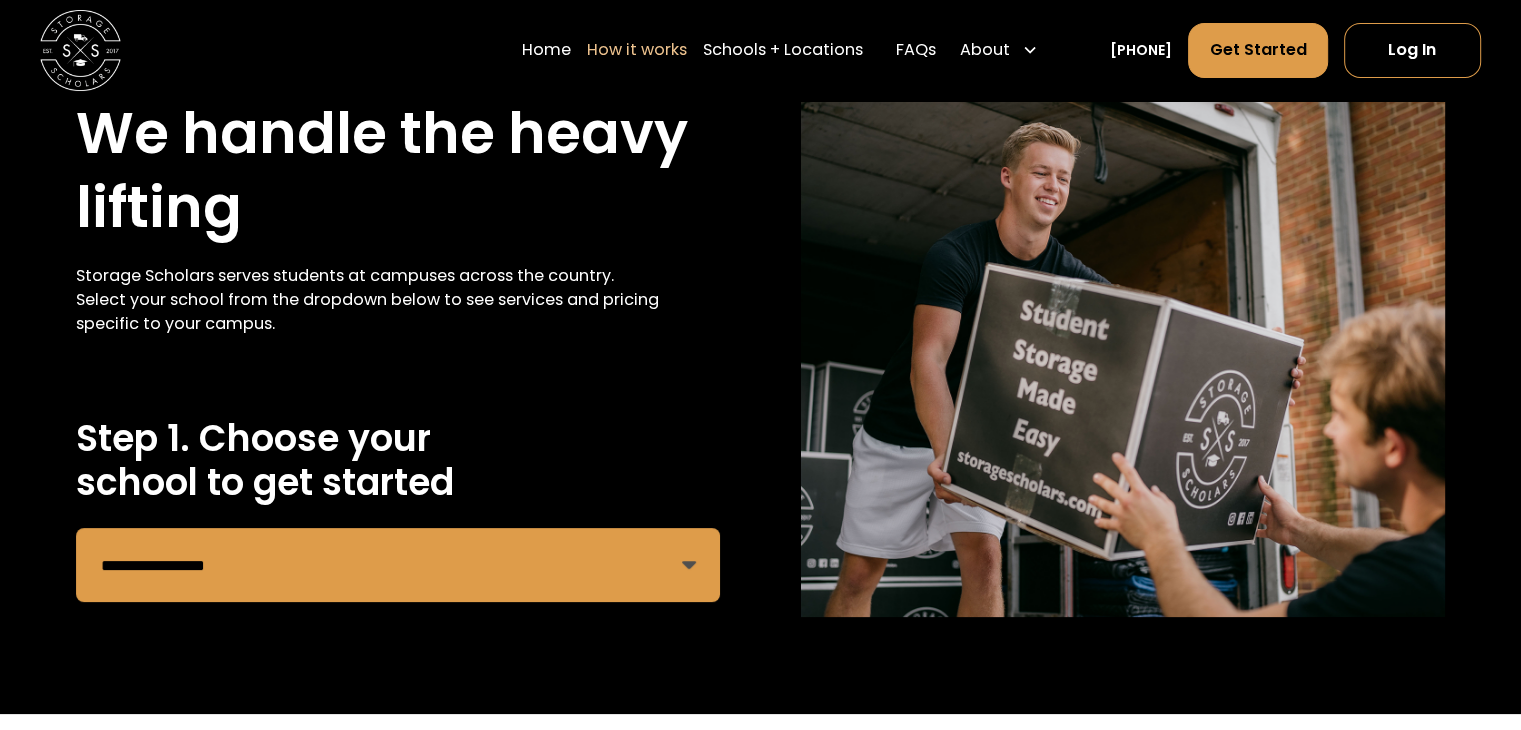 click on "**********" at bounding box center (398, 565) 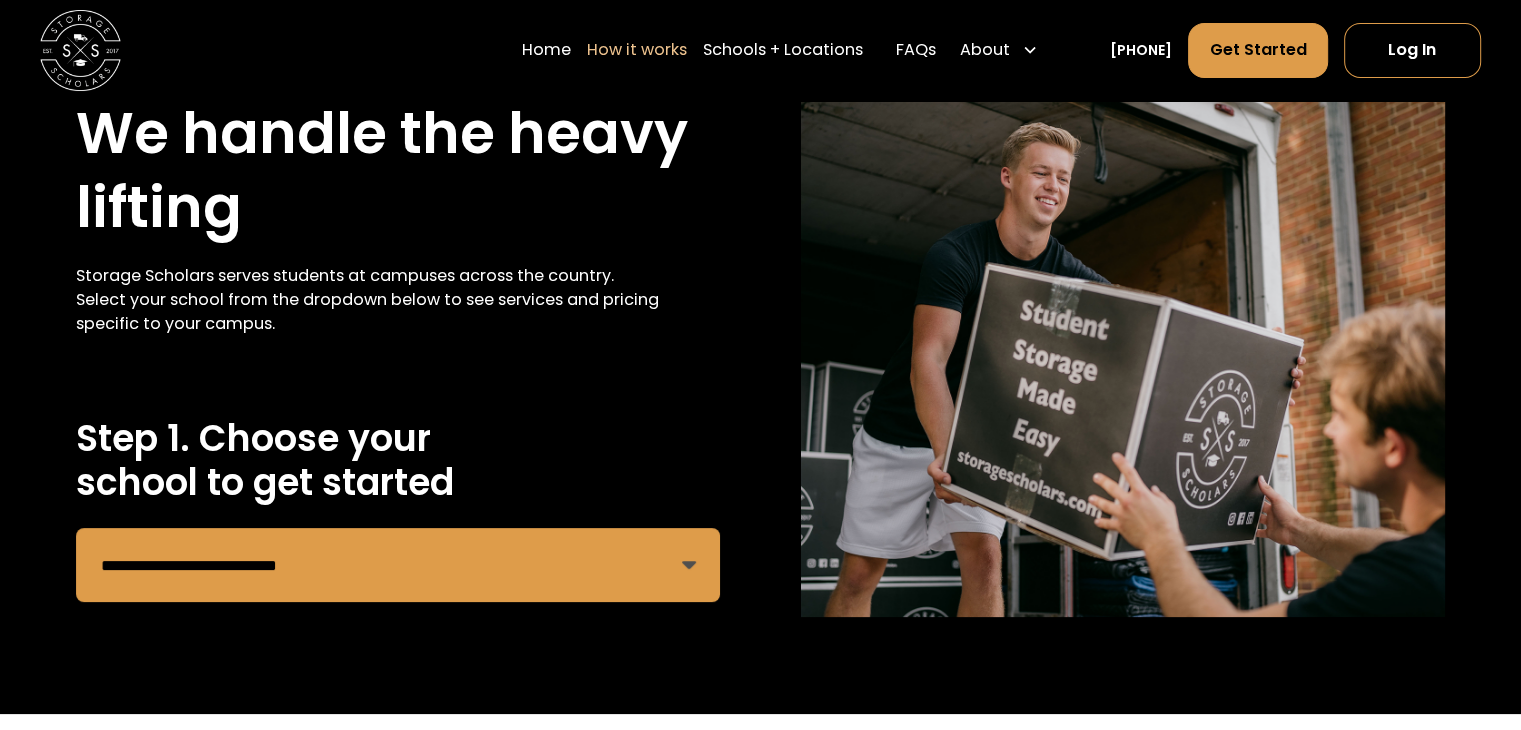 click on "**********" at bounding box center [398, 565] 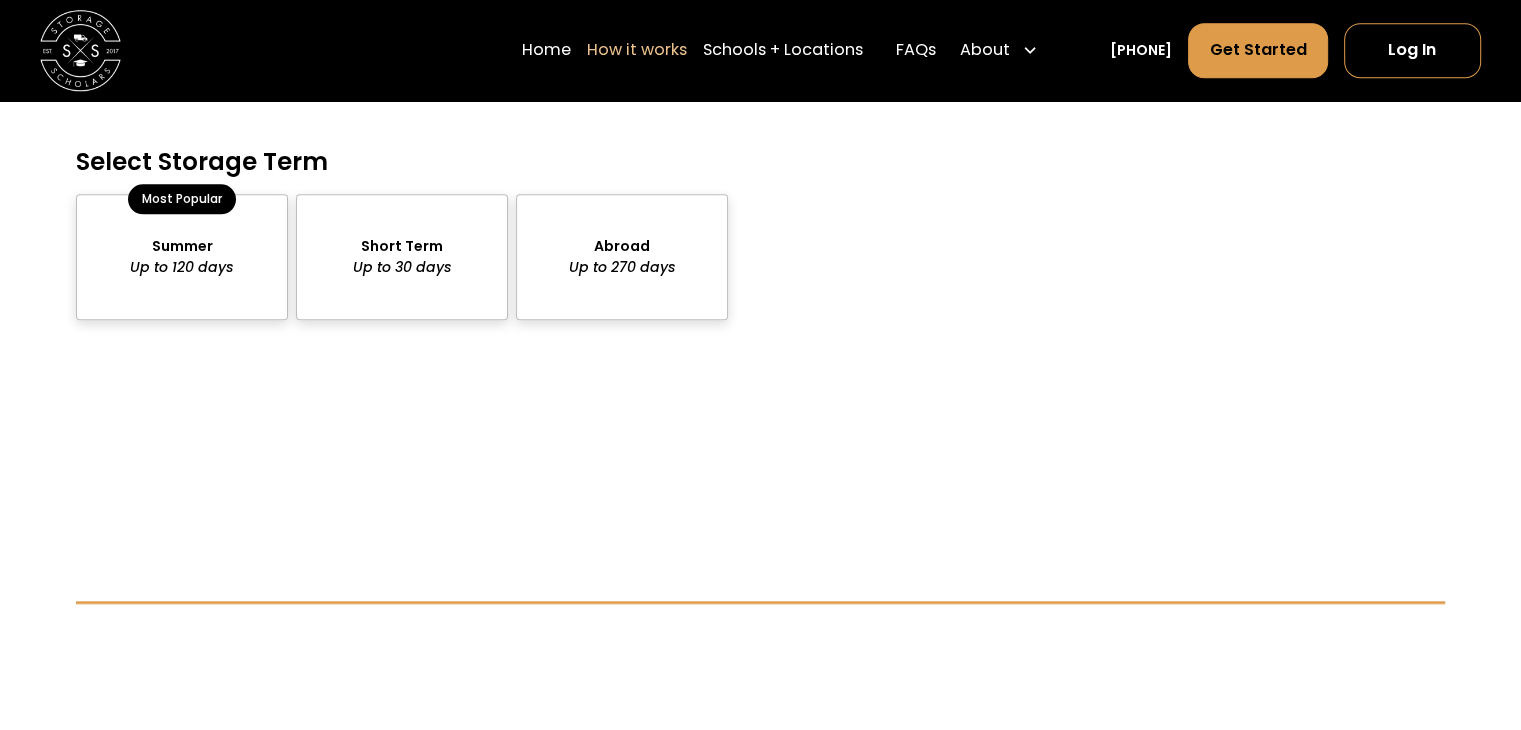 scroll, scrollTop: 1900, scrollLeft: 0, axis: vertical 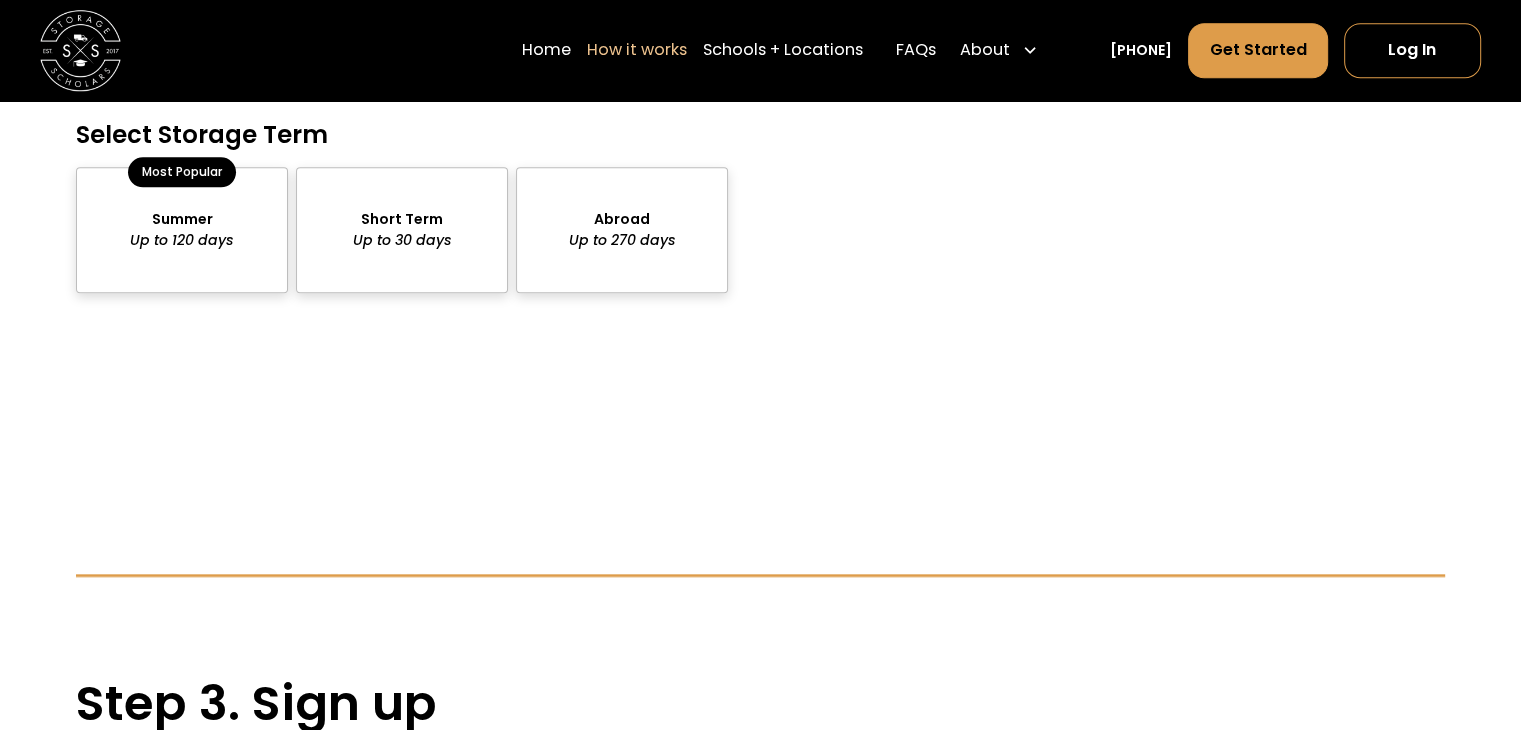 click at bounding box center (402, 230) 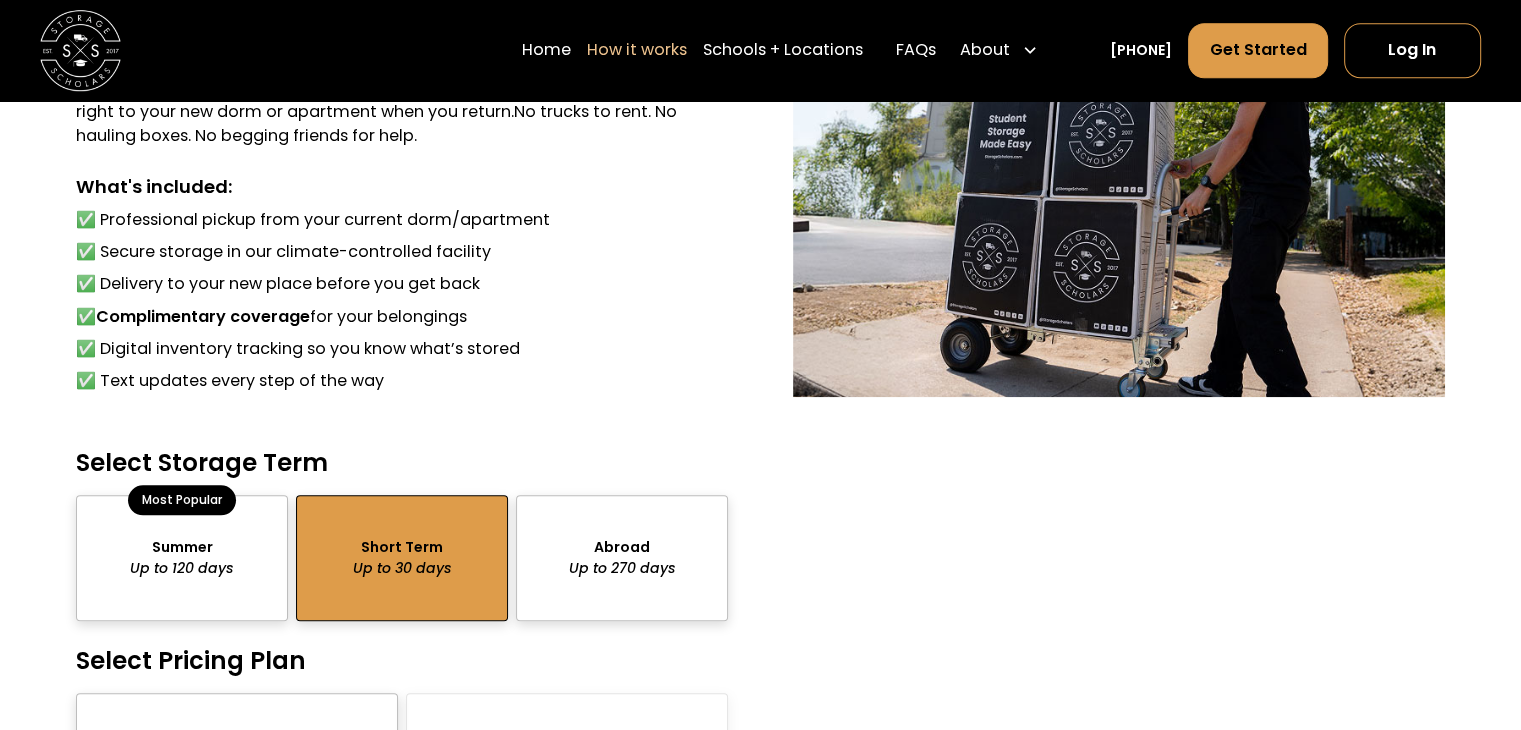 scroll, scrollTop: 1500, scrollLeft: 0, axis: vertical 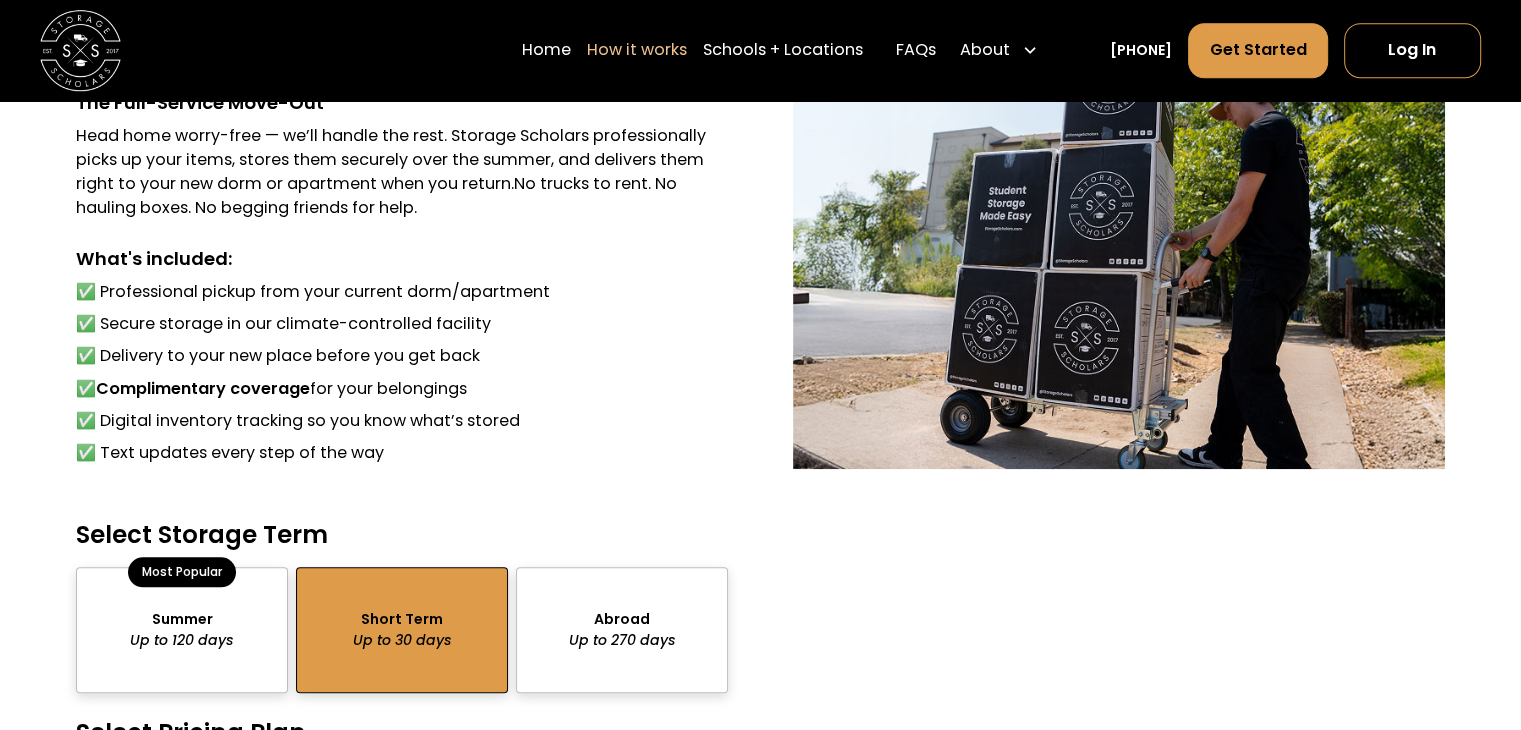 click on "How it works" at bounding box center (637, 50) 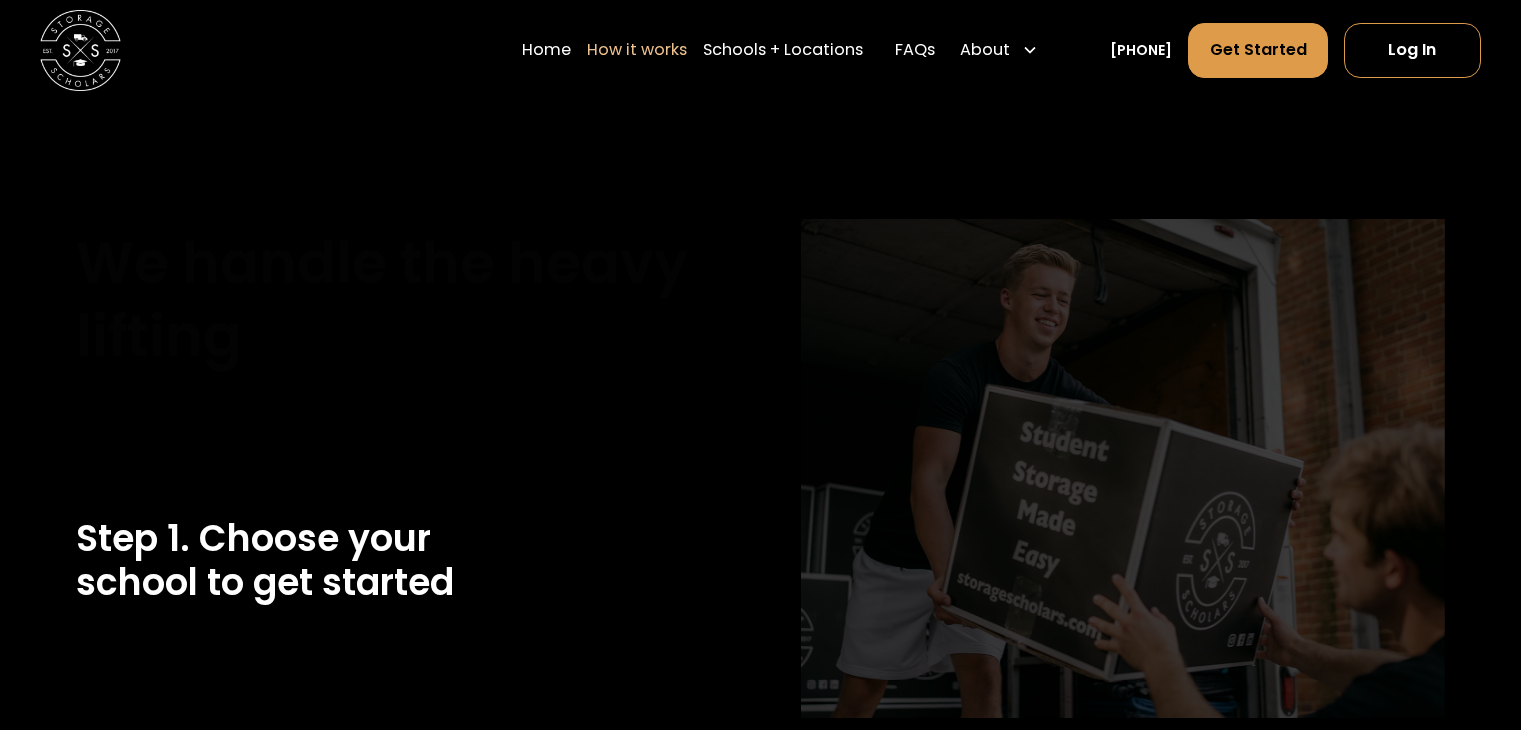 scroll, scrollTop: 0, scrollLeft: 0, axis: both 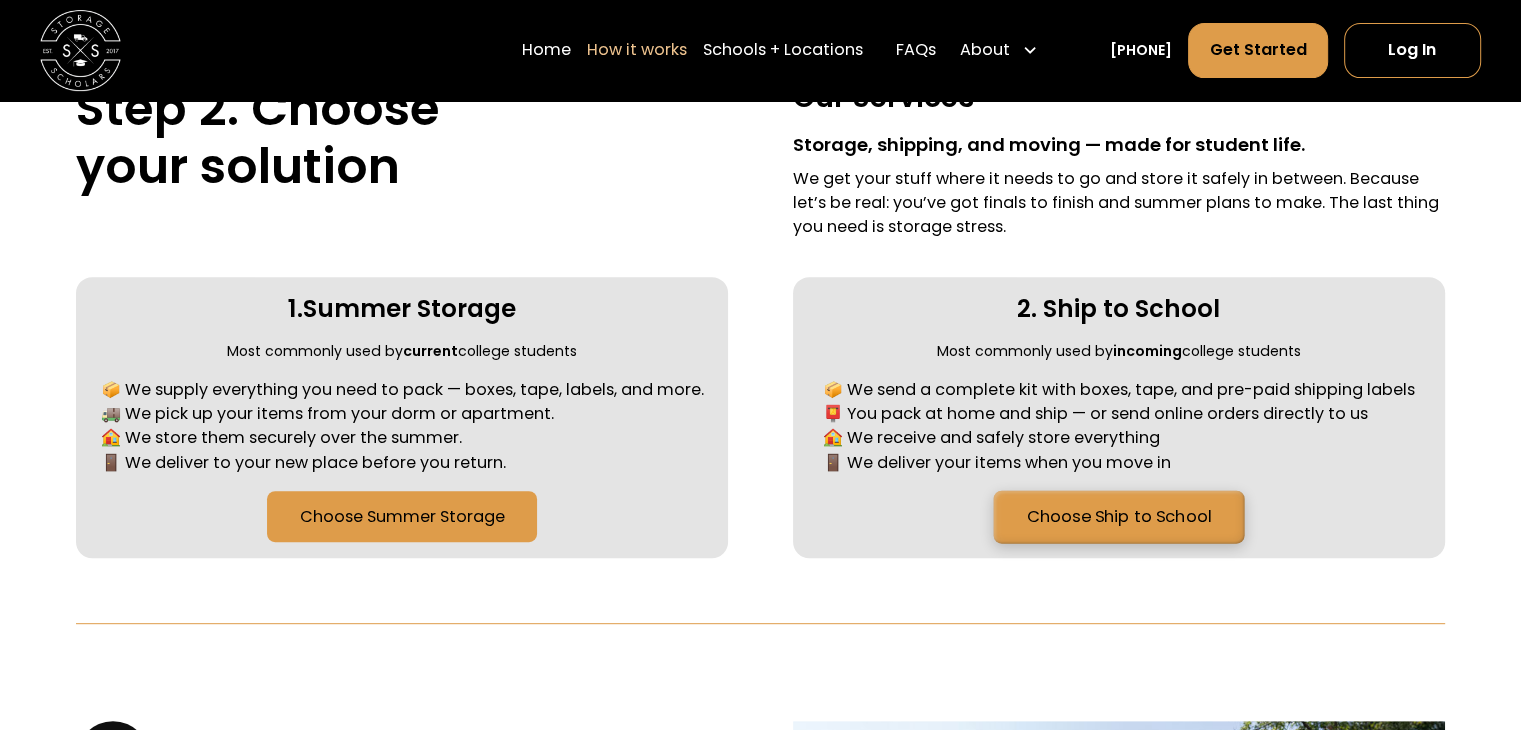 click on "Choose Ship to School" at bounding box center (1118, 516) 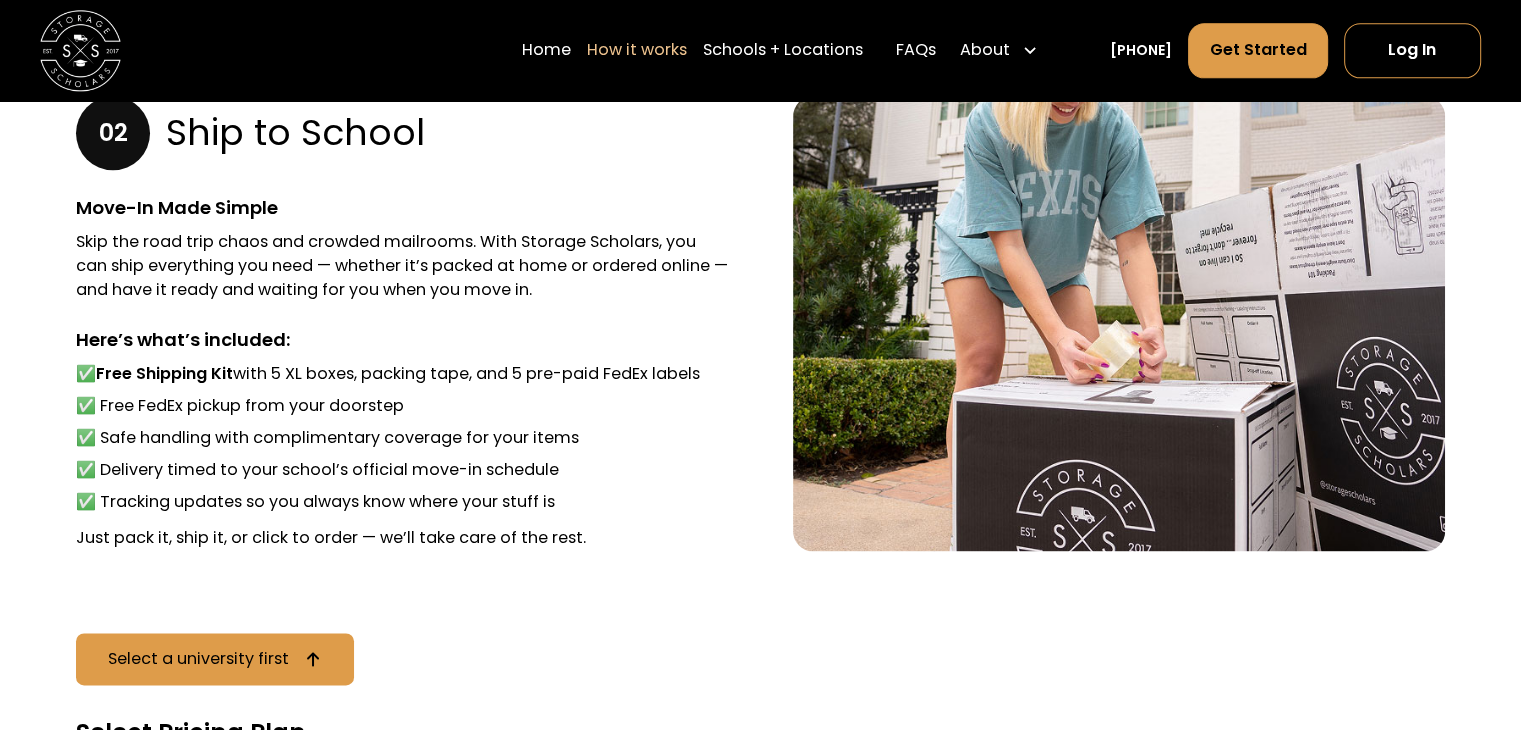 scroll, scrollTop: 2612, scrollLeft: 0, axis: vertical 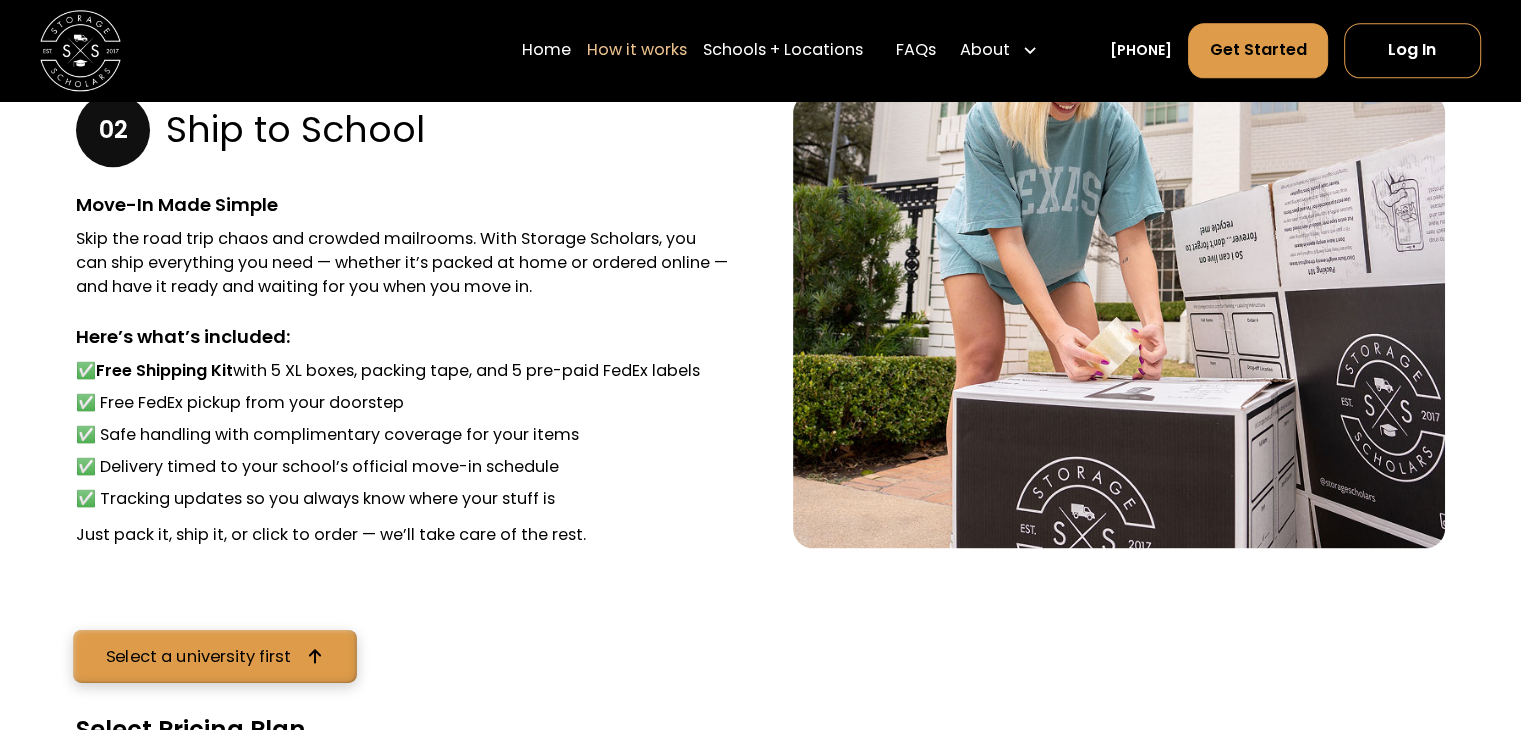click on "Select a university first" at bounding box center [214, 656] 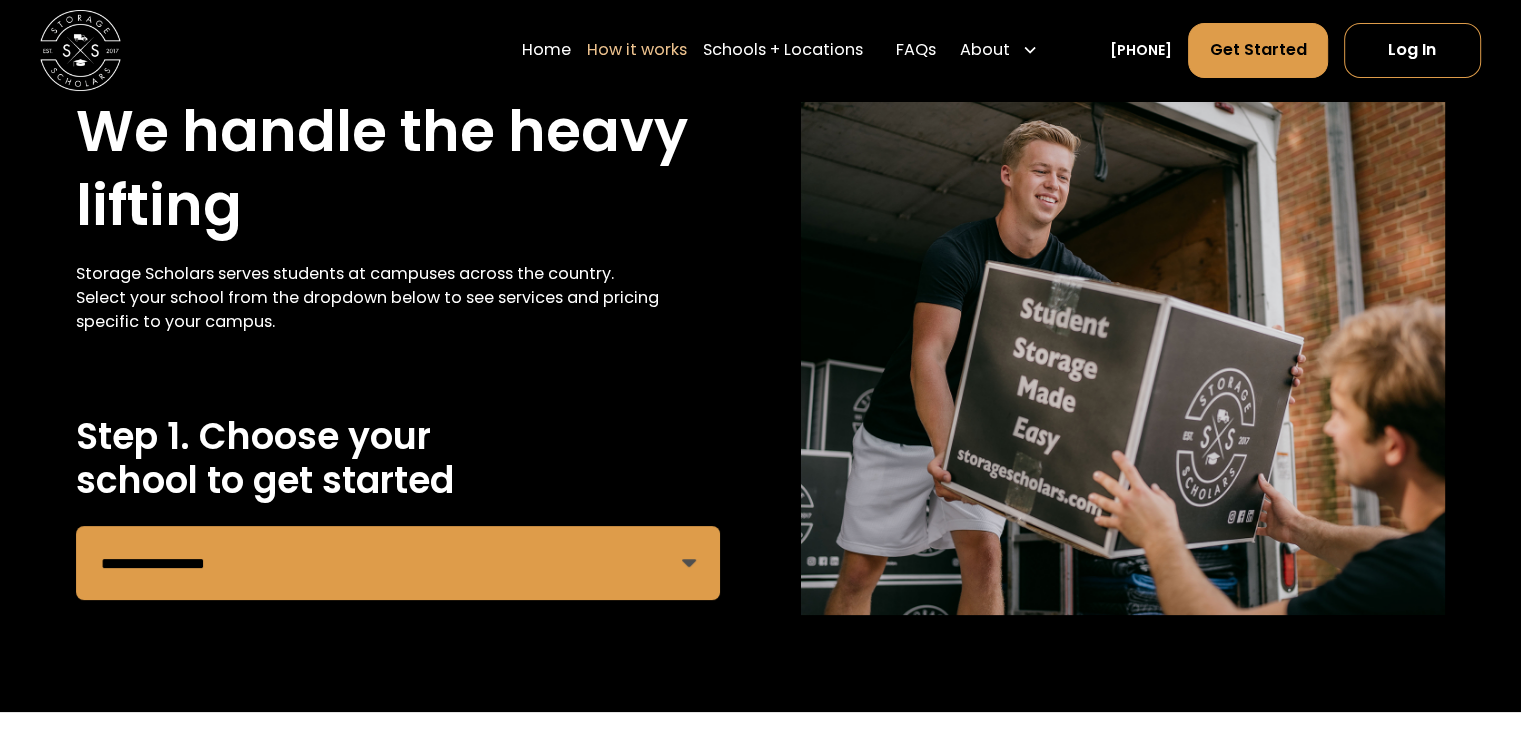scroll, scrollTop: 100, scrollLeft: 0, axis: vertical 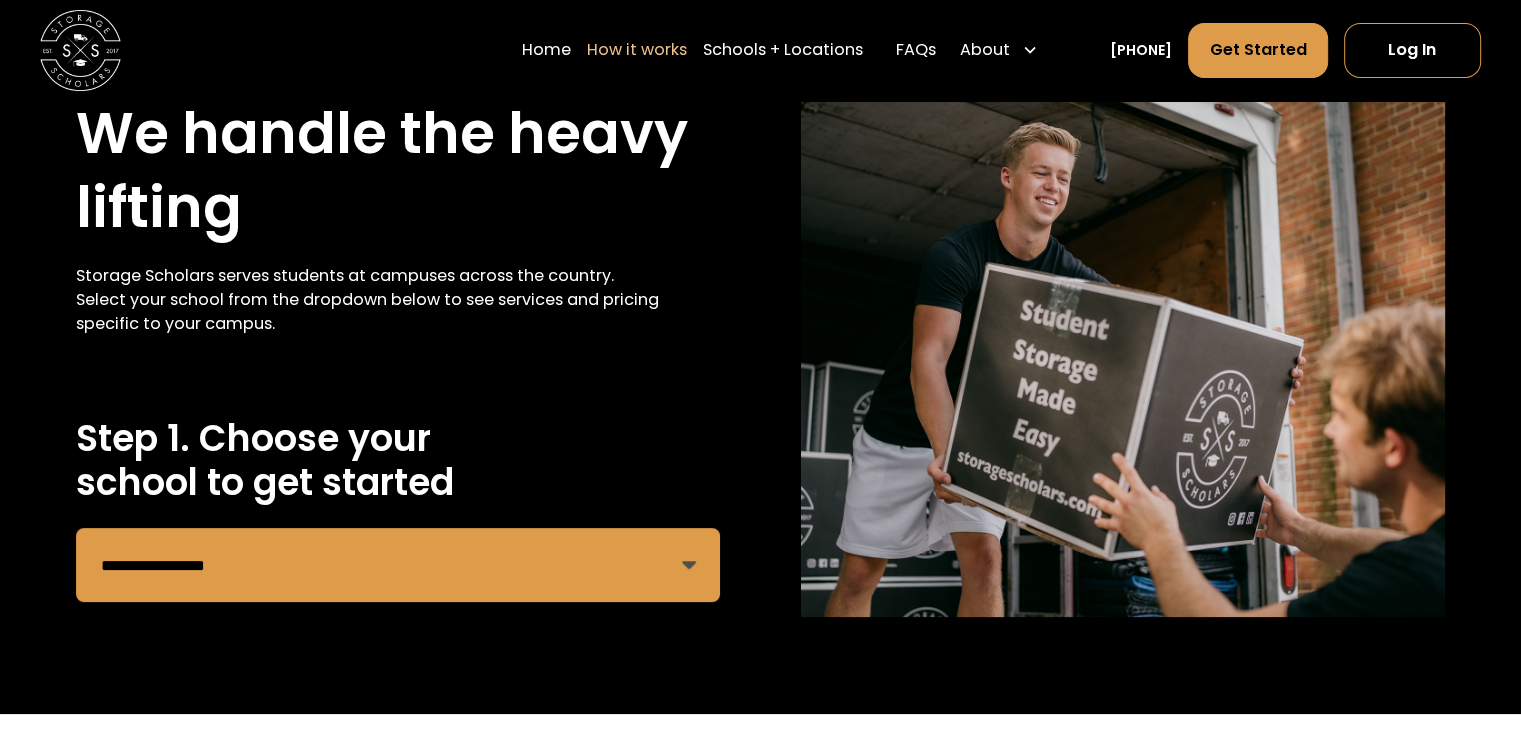 click on "**********" at bounding box center (398, 565) 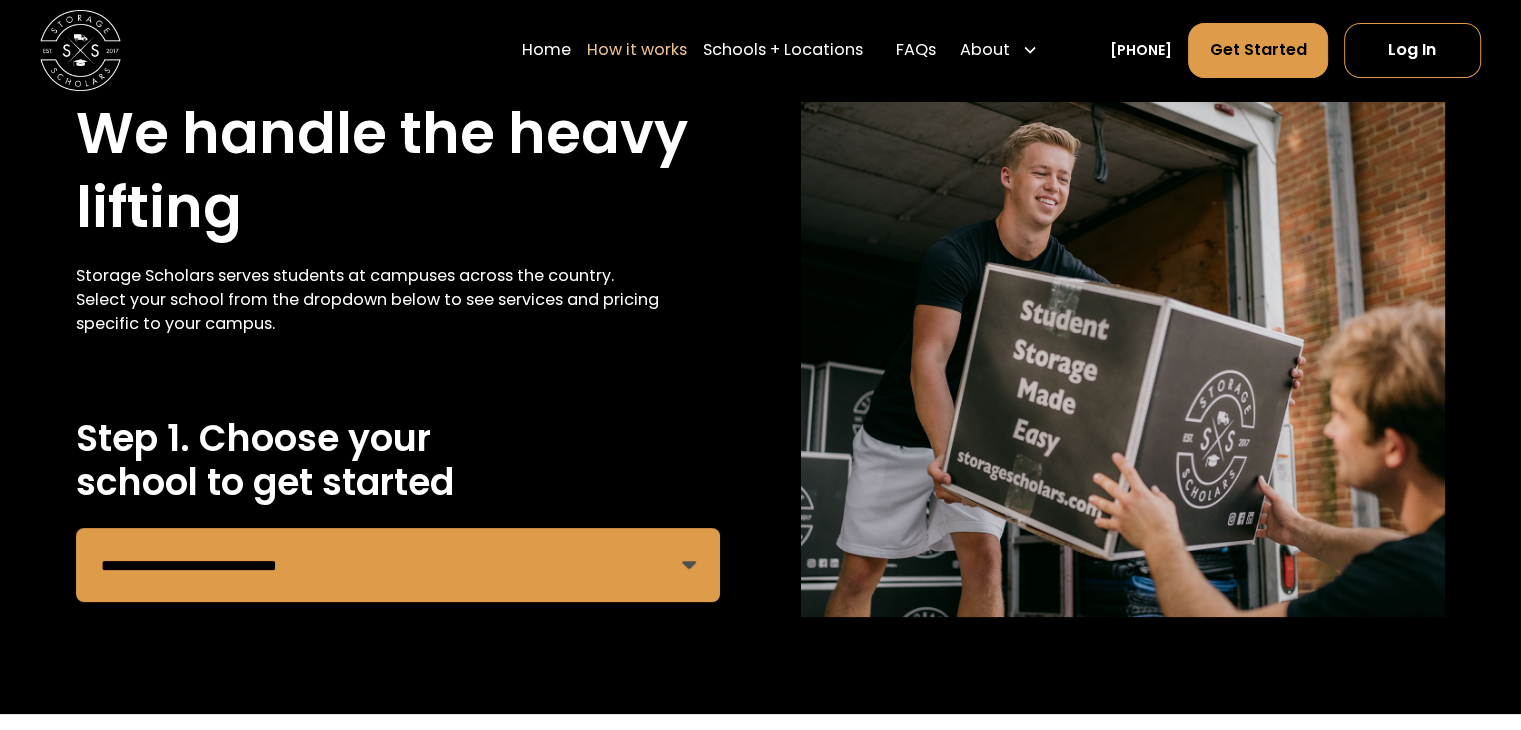 click on "**********" at bounding box center (398, 565) 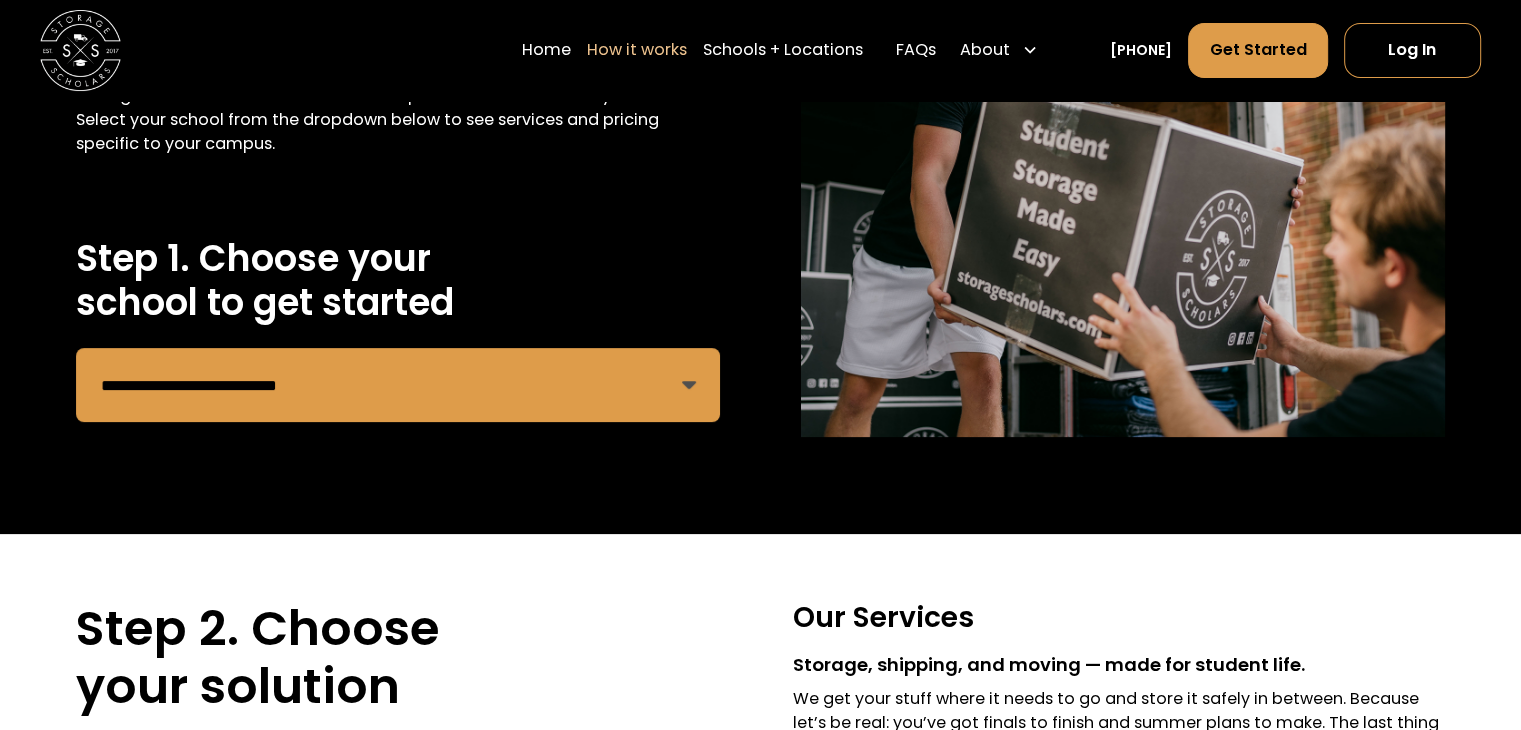 scroll, scrollTop: 300, scrollLeft: 0, axis: vertical 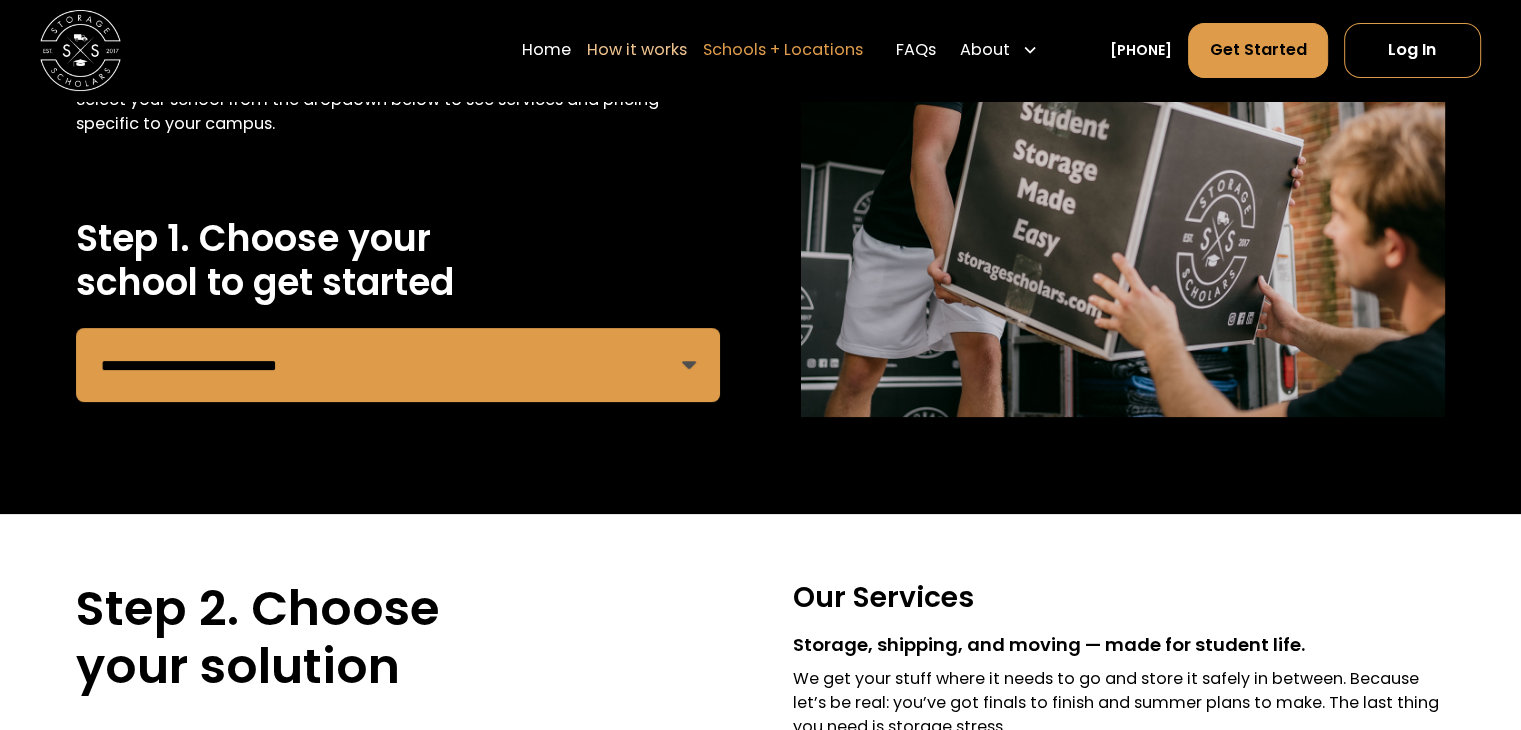 click on "Schools + Locations" at bounding box center (783, 50) 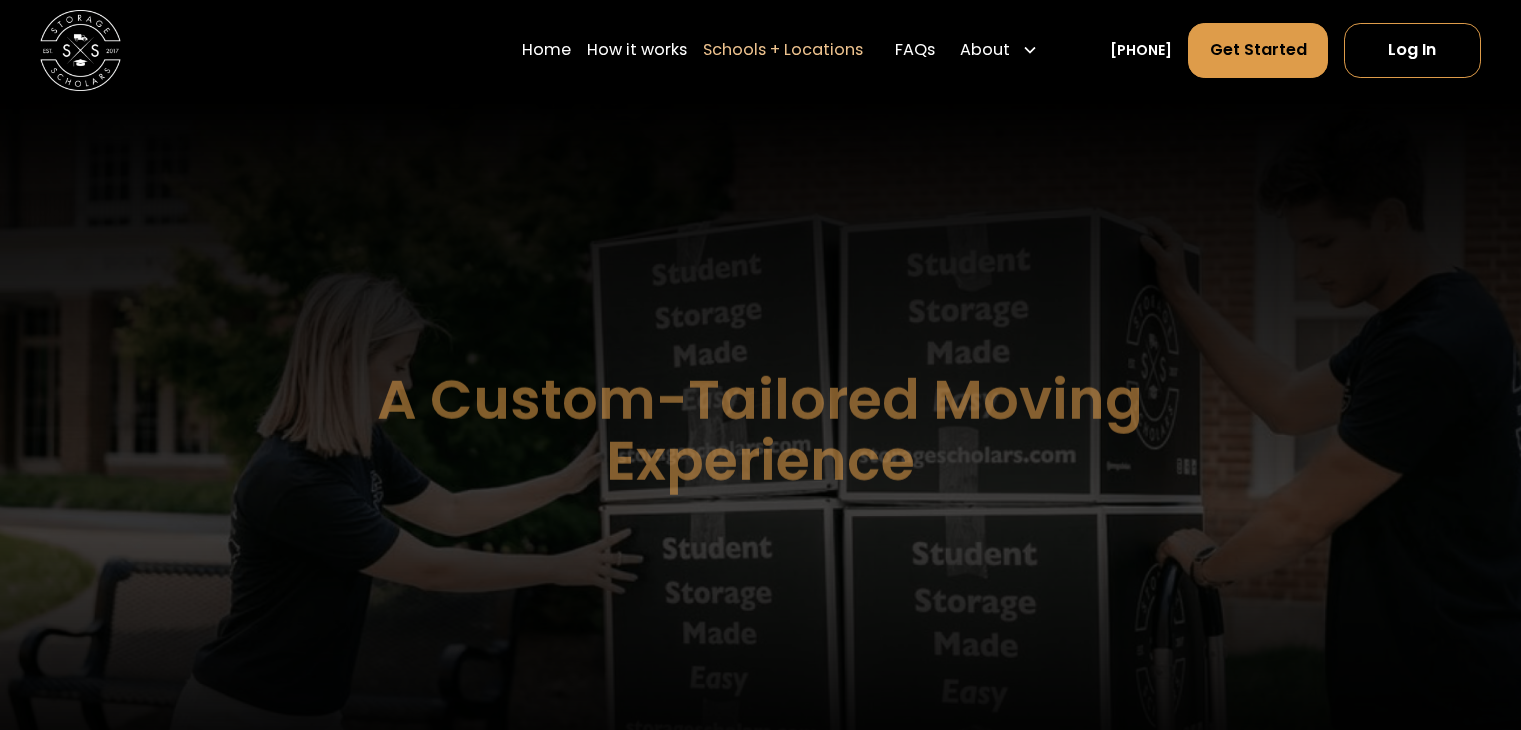 scroll, scrollTop: 0, scrollLeft: 0, axis: both 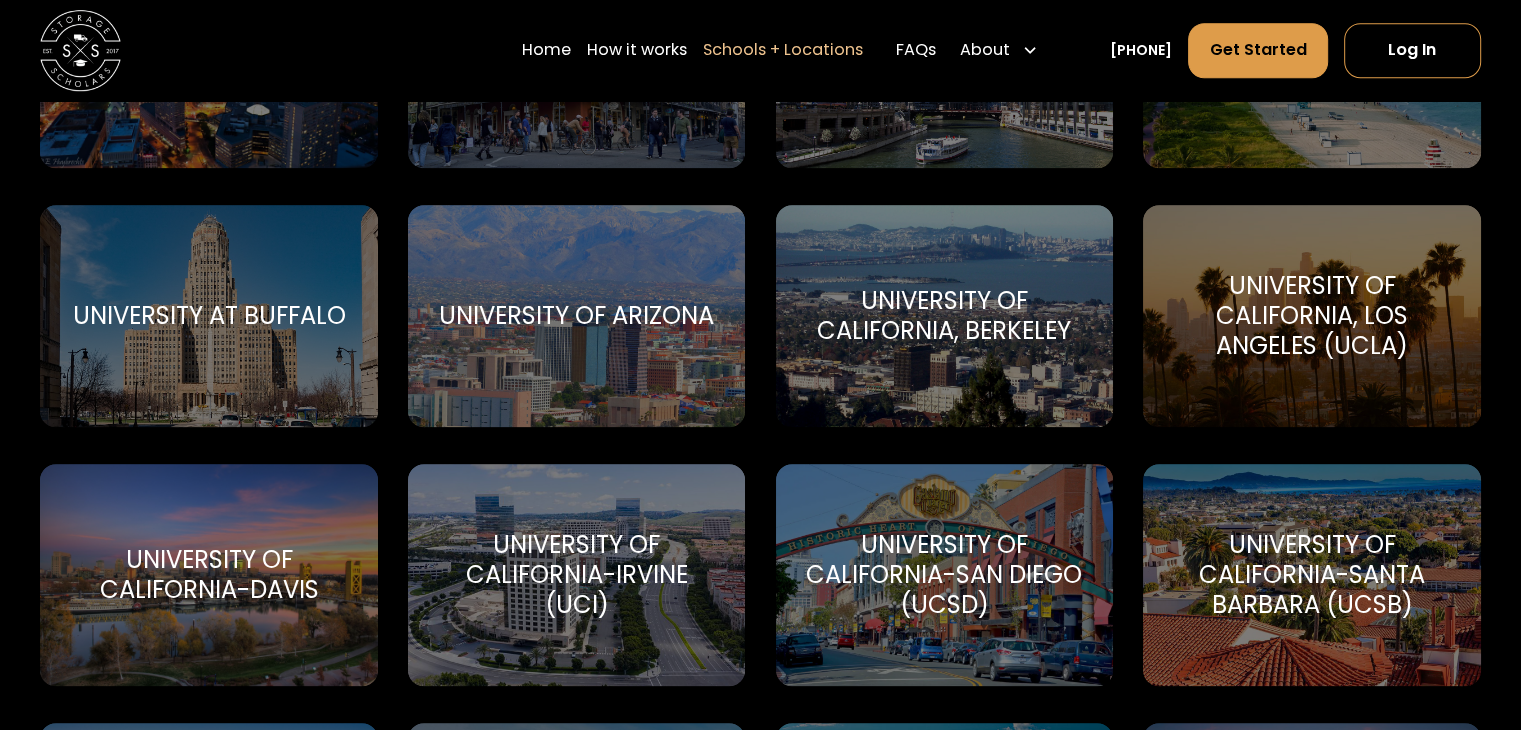 click on "University of California-Davis" at bounding box center [208, 575] 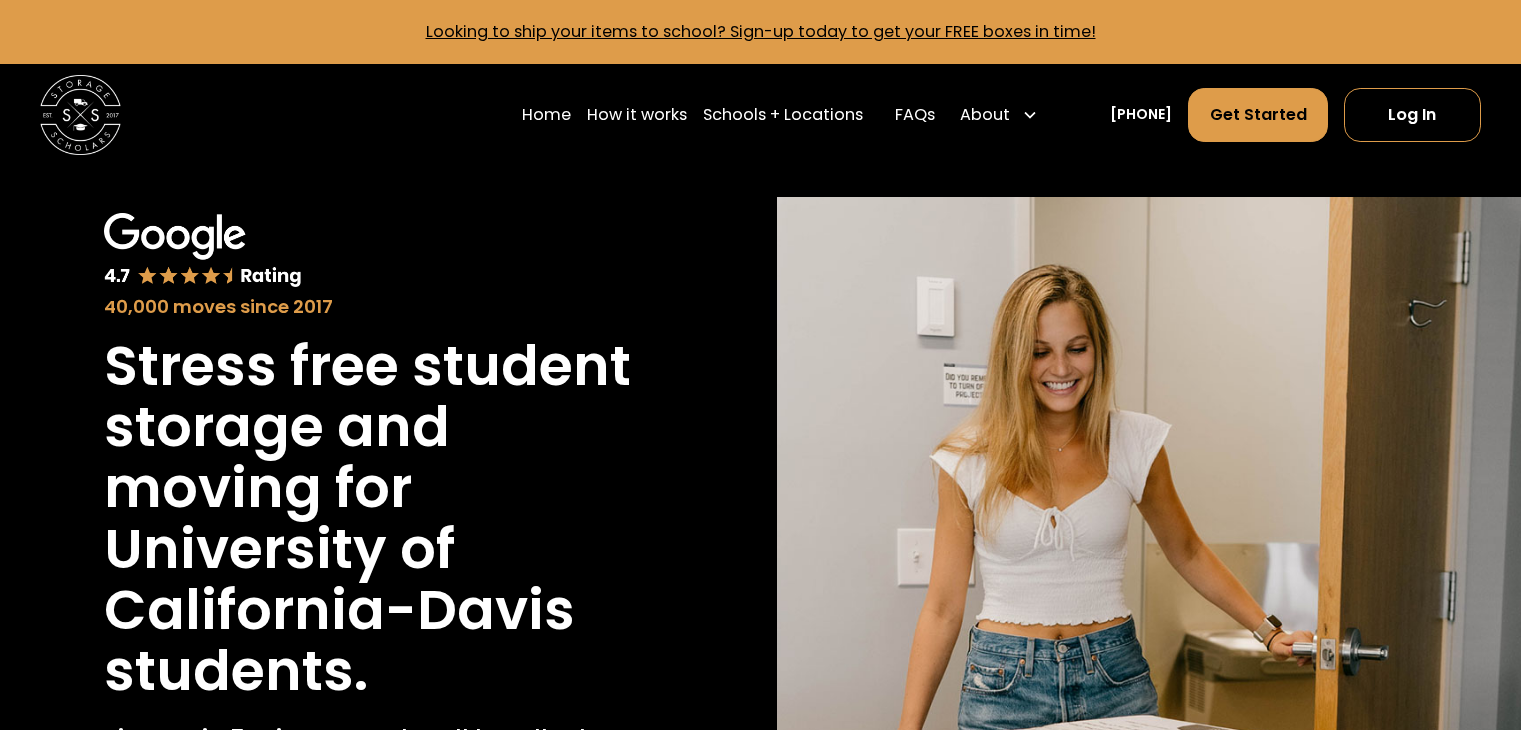 scroll, scrollTop: 0, scrollLeft: 0, axis: both 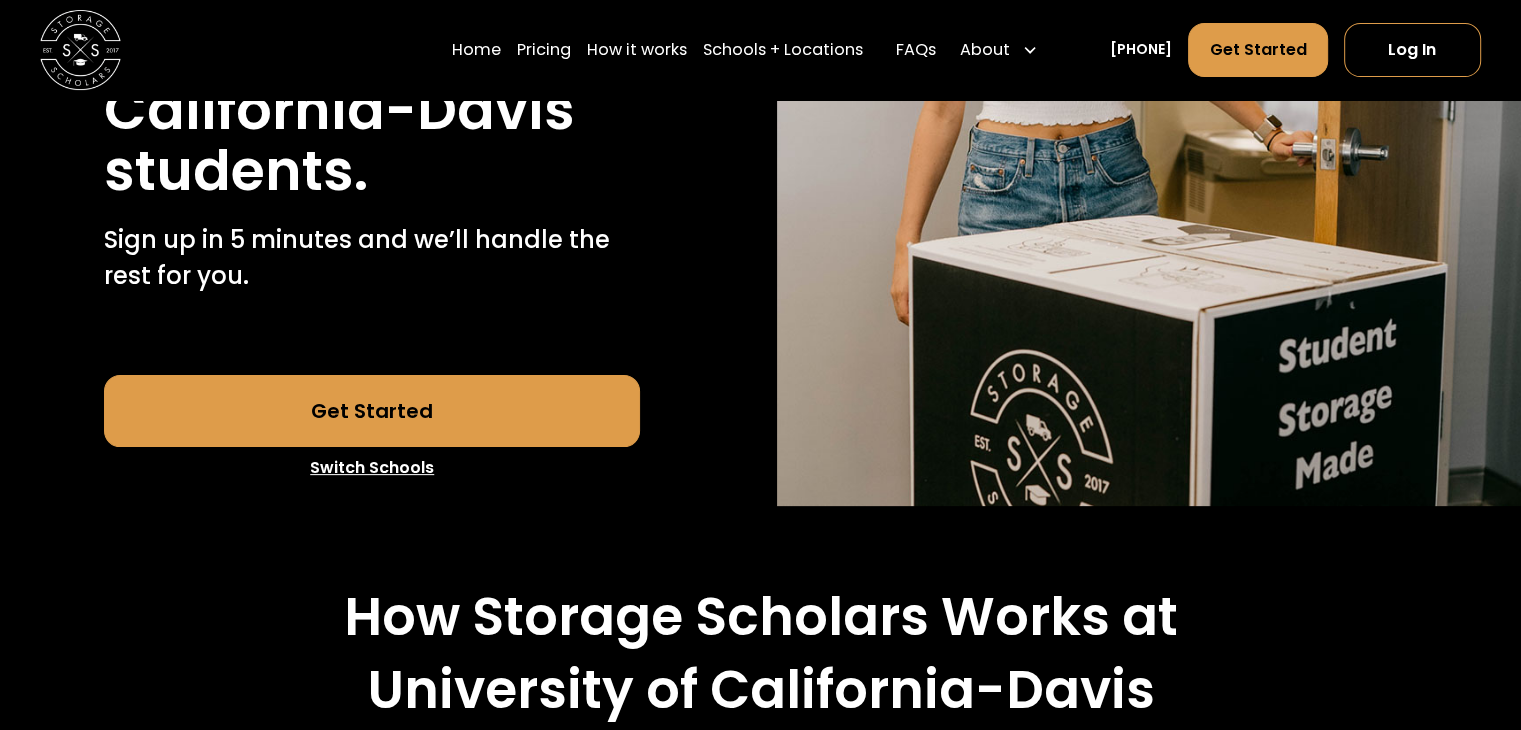 click on "Get Started" at bounding box center [372, 411] 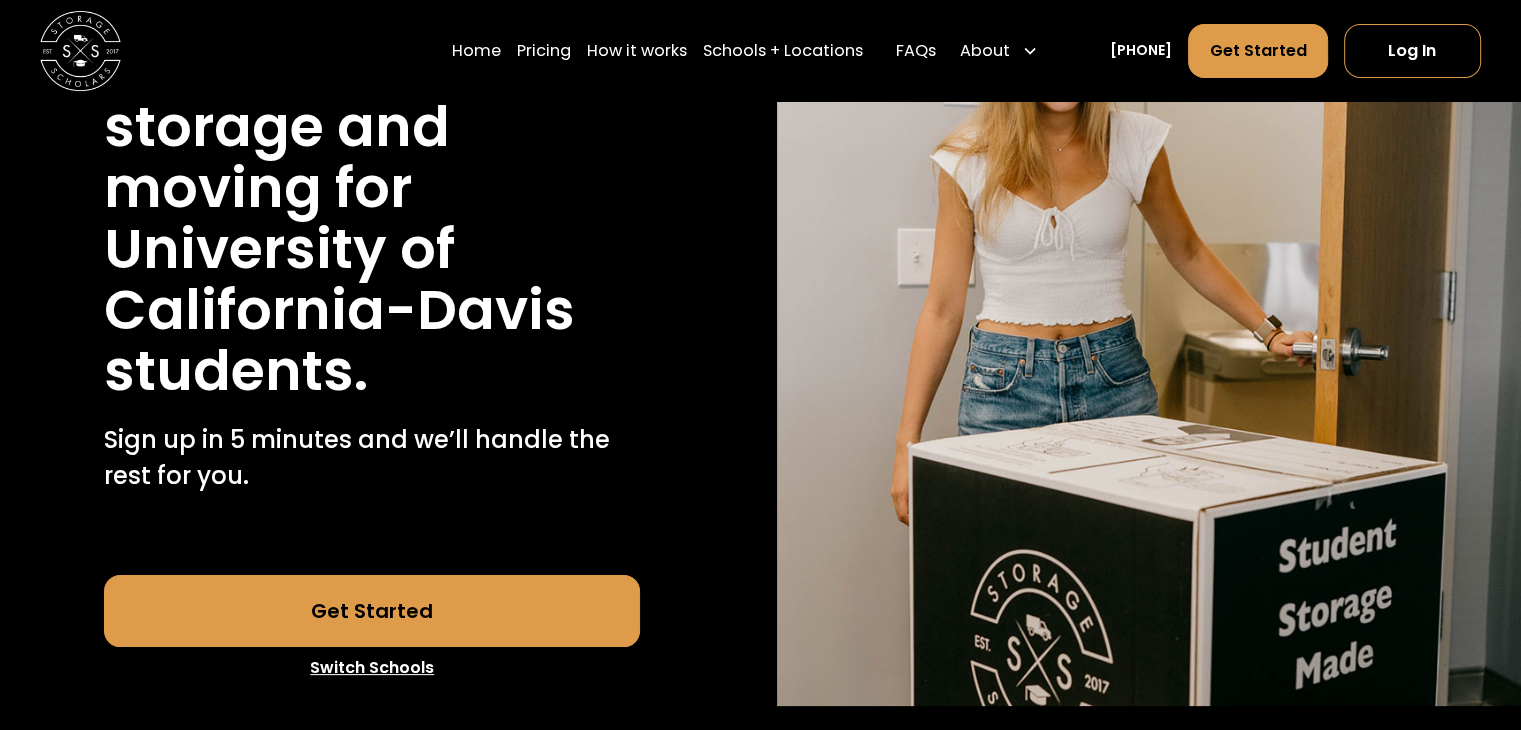 scroll, scrollTop: 0, scrollLeft: 0, axis: both 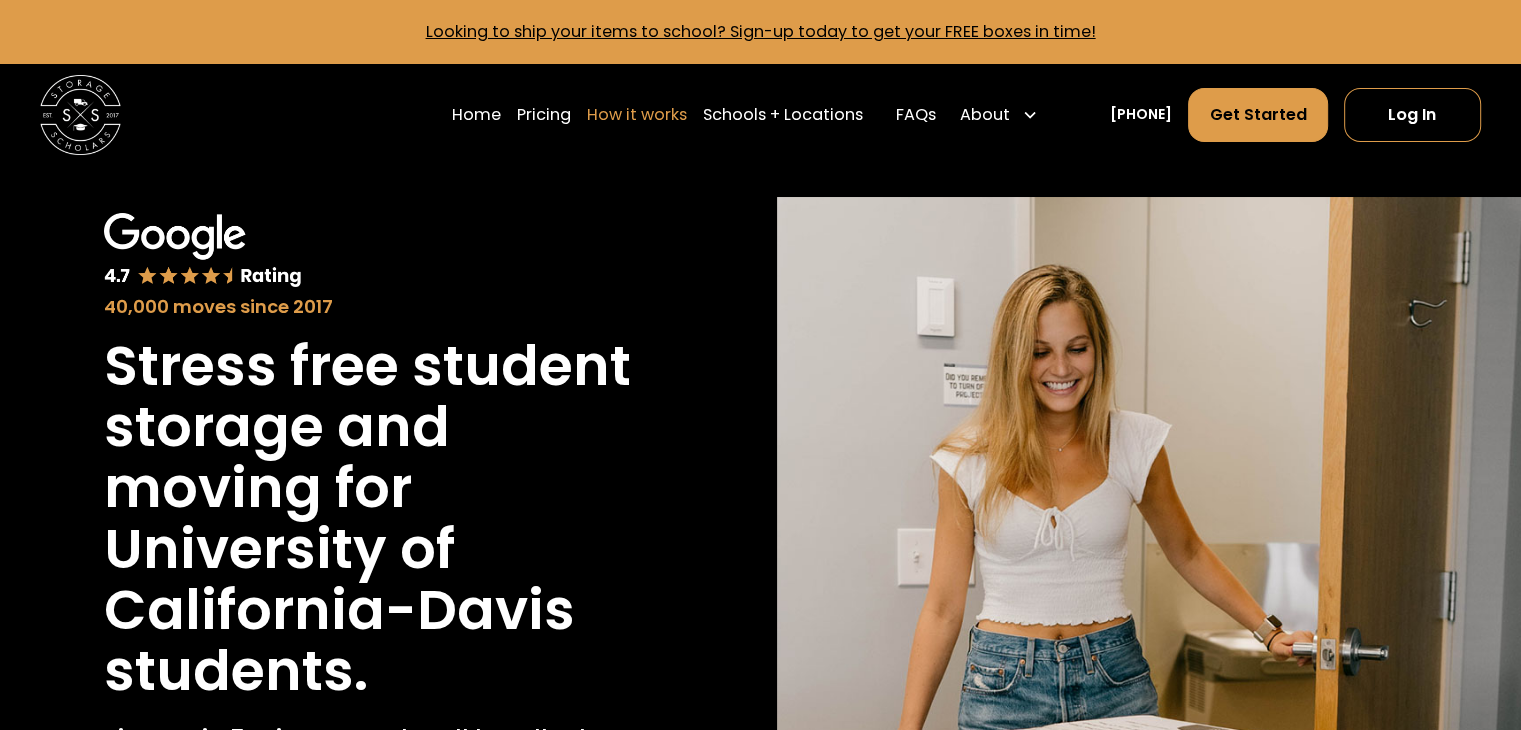 click on "How it works" at bounding box center (637, 115) 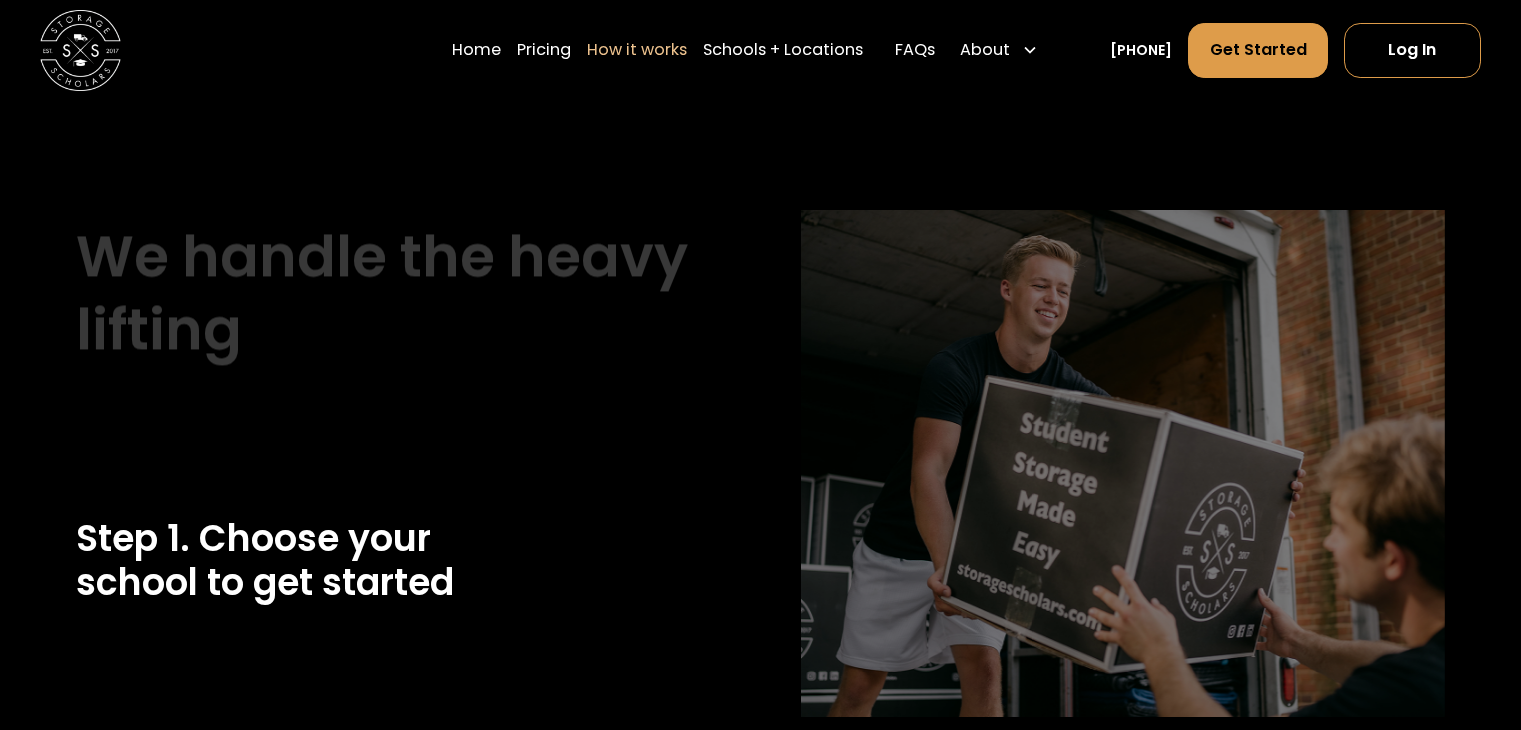 scroll, scrollTop: 0, scrollLeft: 0, axis: both 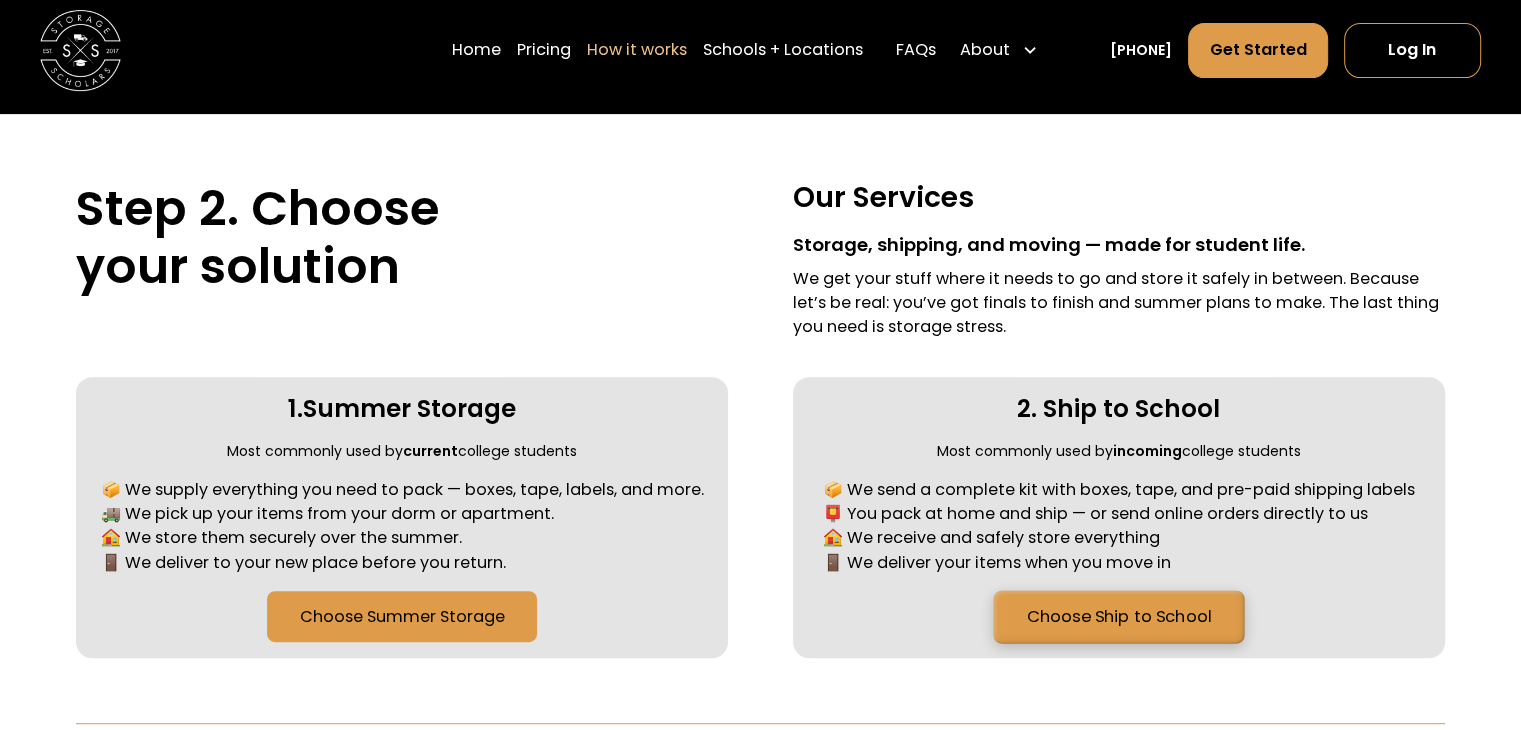 click on "Choose Ship to School" at bounding box center (1118, 616) 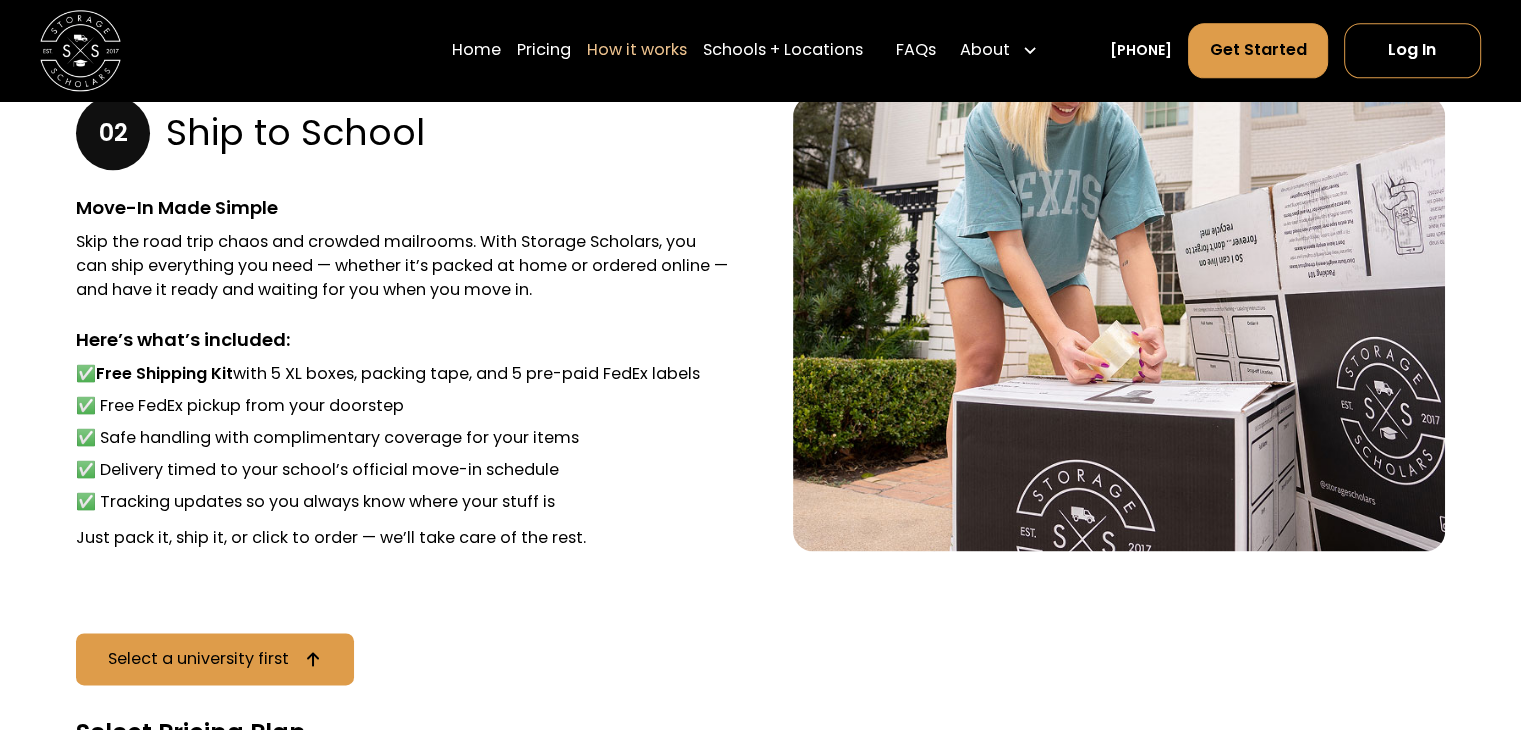 scroll, scrollTop: 2612, scrollLeft: 0, axis: vertical 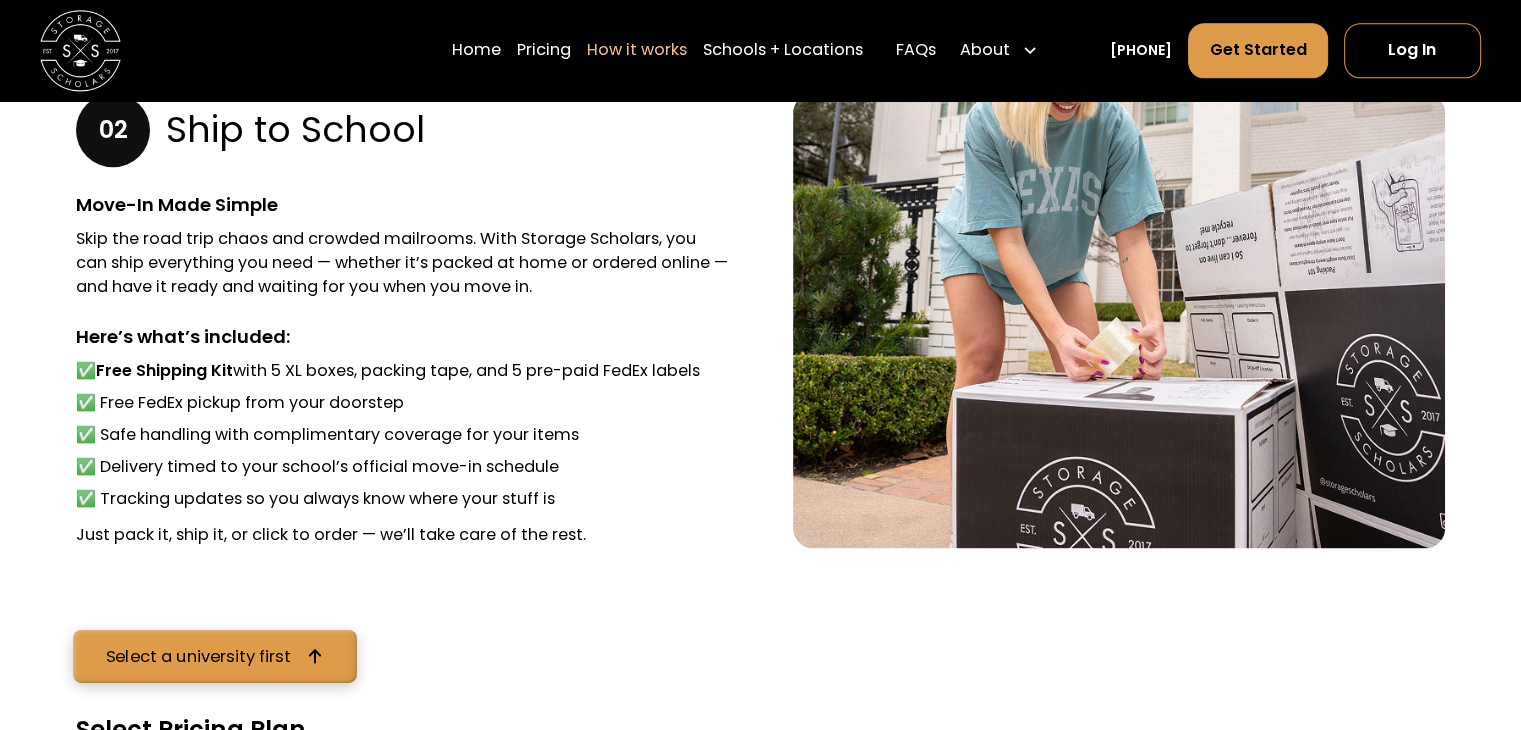 click 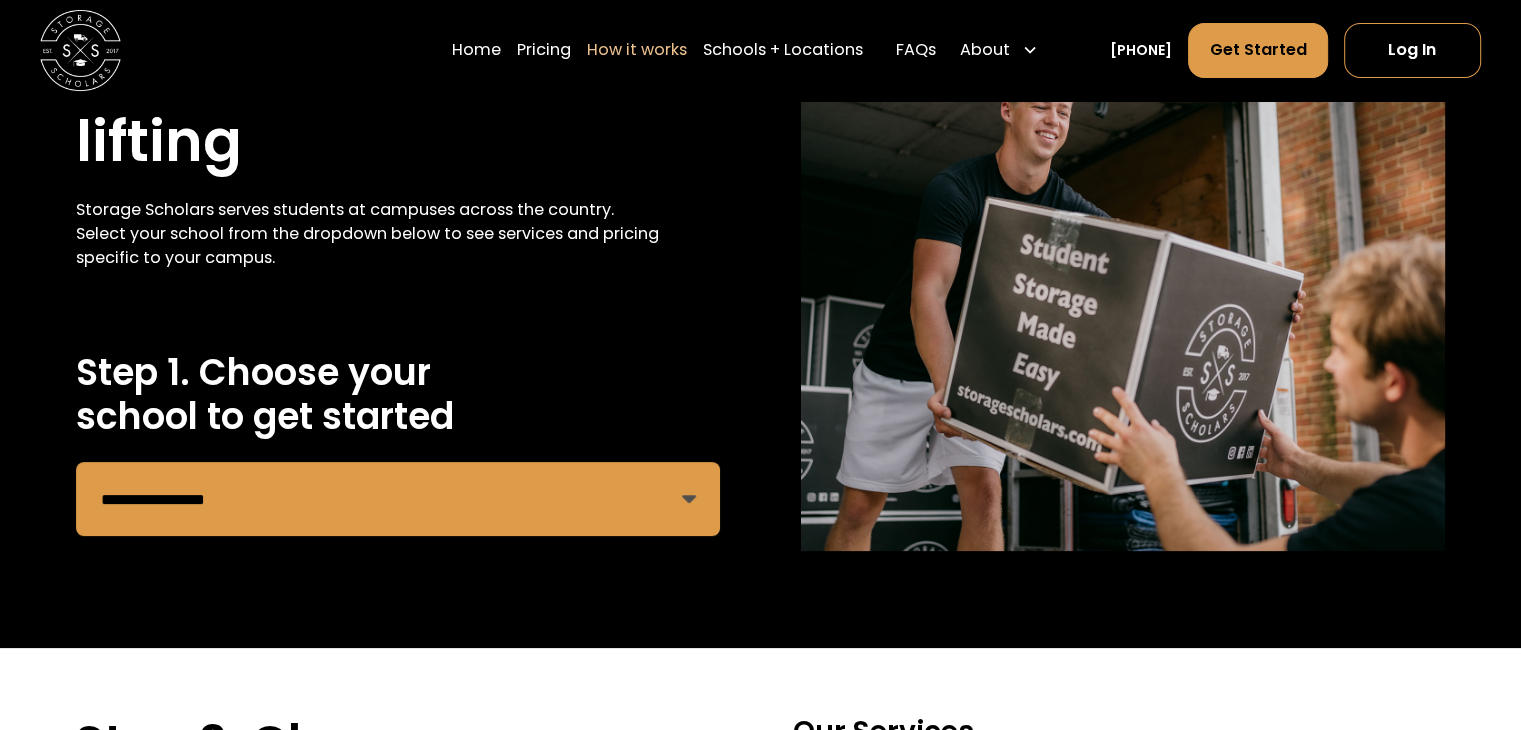 scroll, scrollTop: 300, scrollLeft: 0, axis: vertical 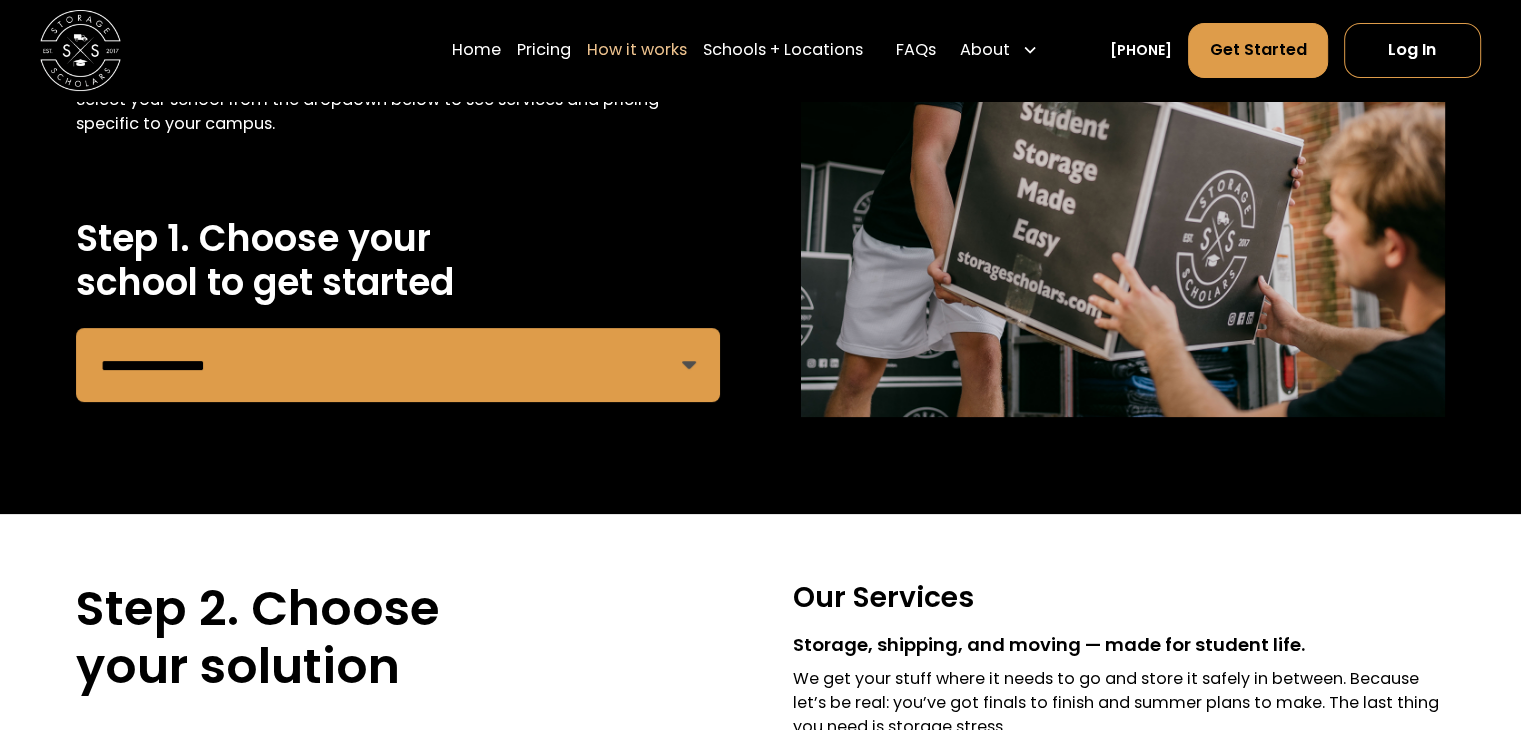 click on "**********" at bounding box center (398, 365) 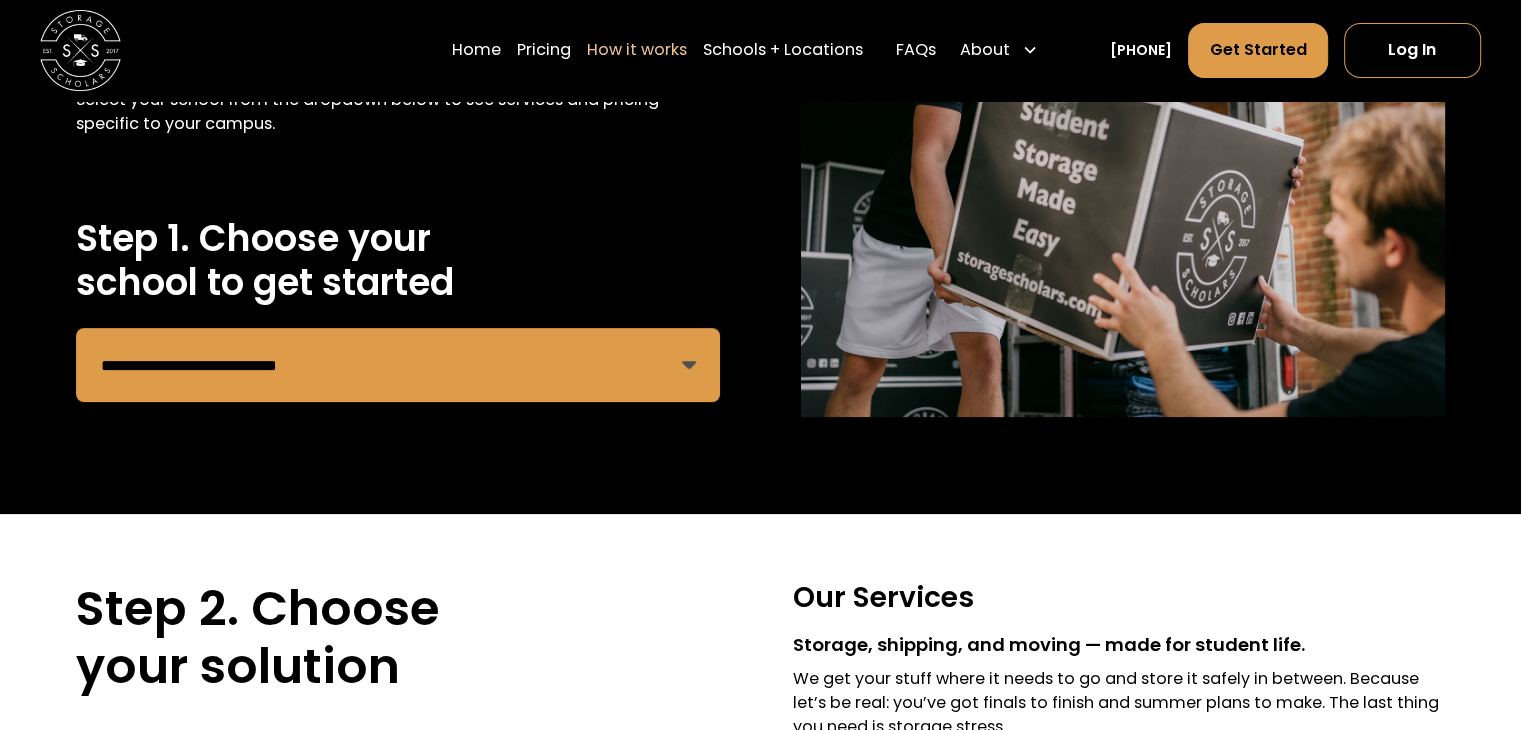 click on "**********" at bounding box center [398, 365] 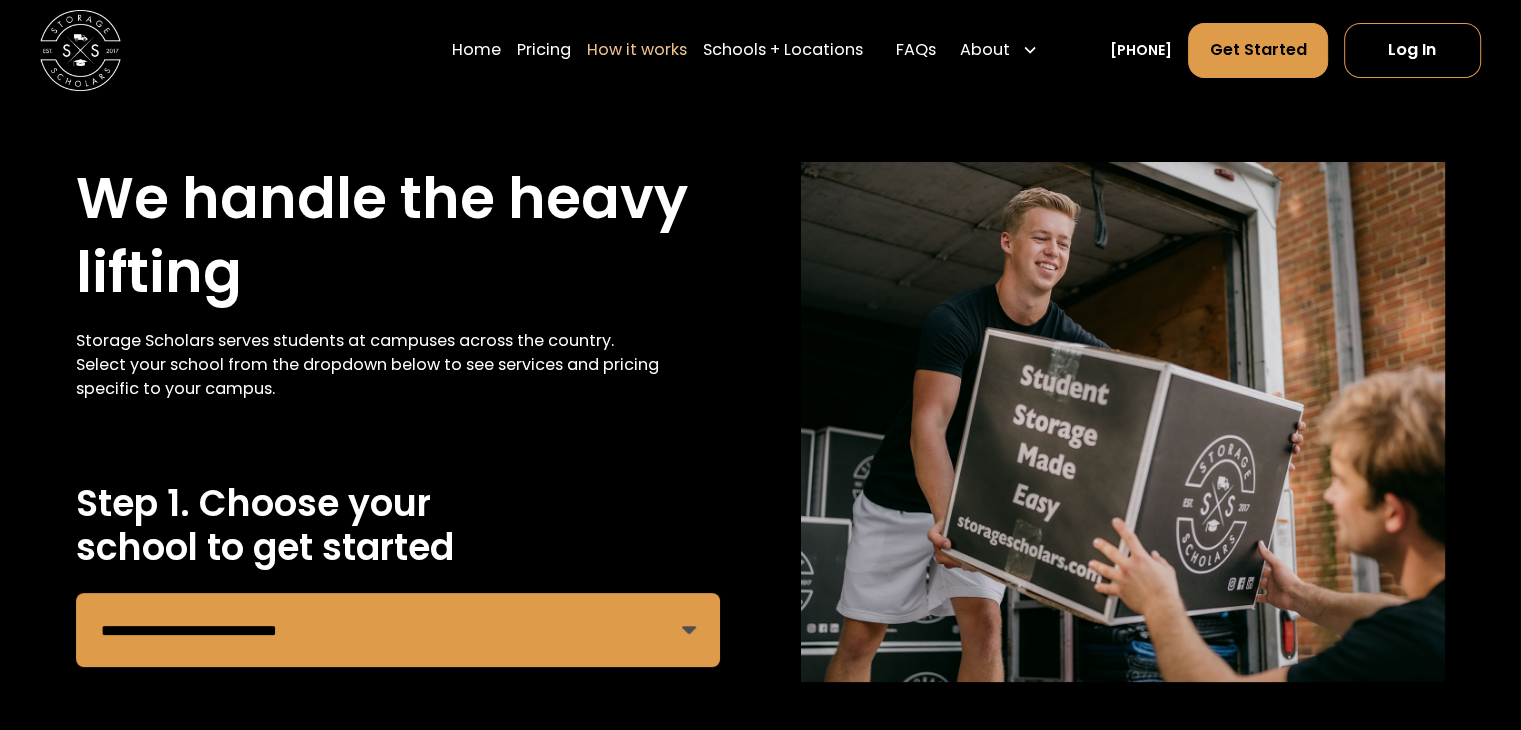 scroll, scrollTop: 0, scrollLeft: 0, axis: both 